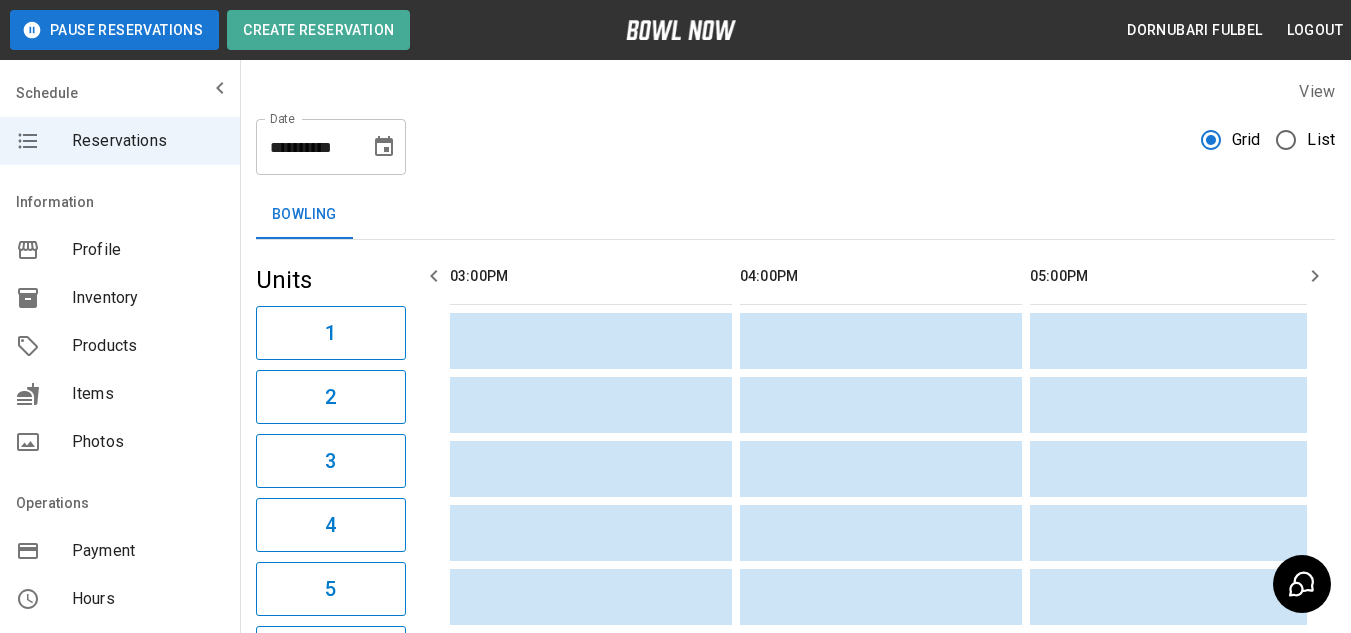 scroll, scrollTop: 0, scrollLeft: 0, axis: both 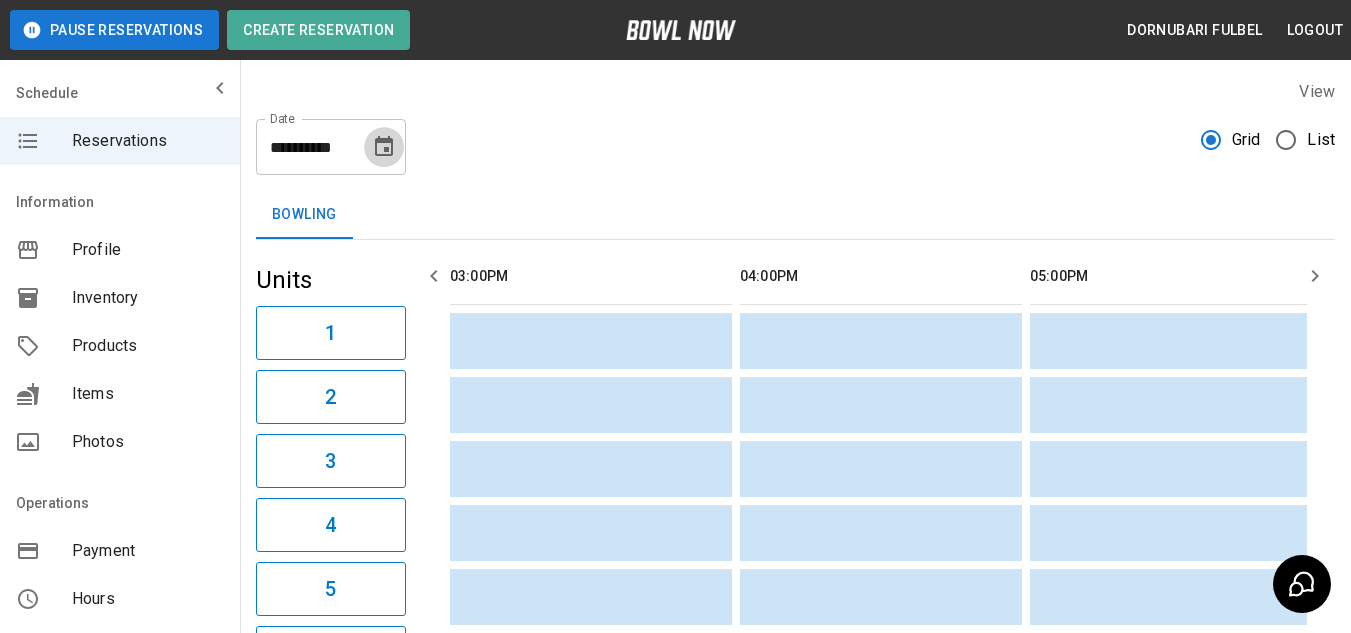 click 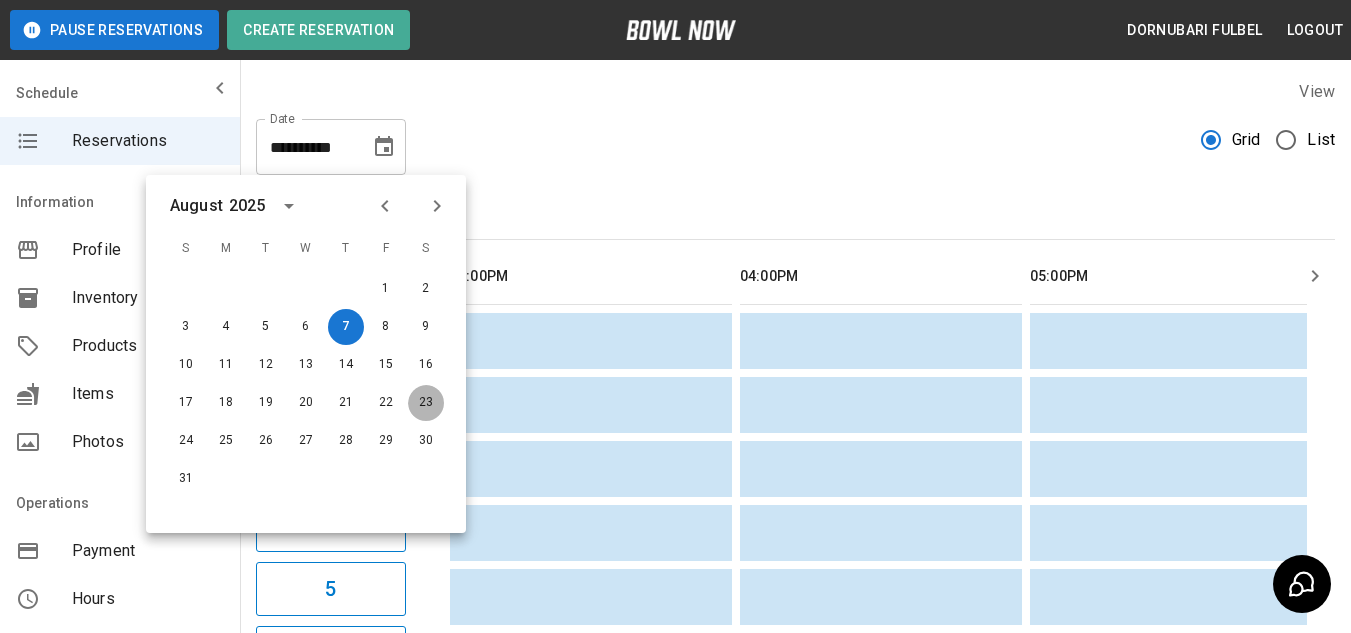 click on "23" at bounding box center (426, 403) 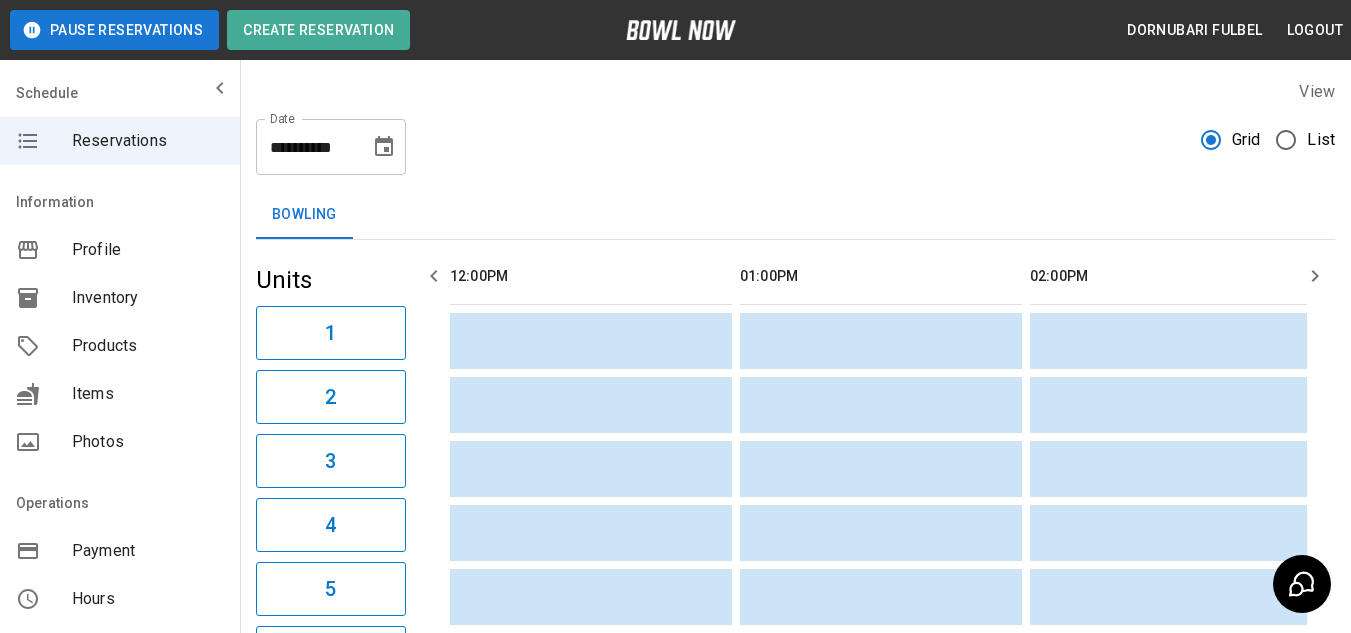 scroll, scrollTop: 0, scrollLeft: 870, axis: horizontal 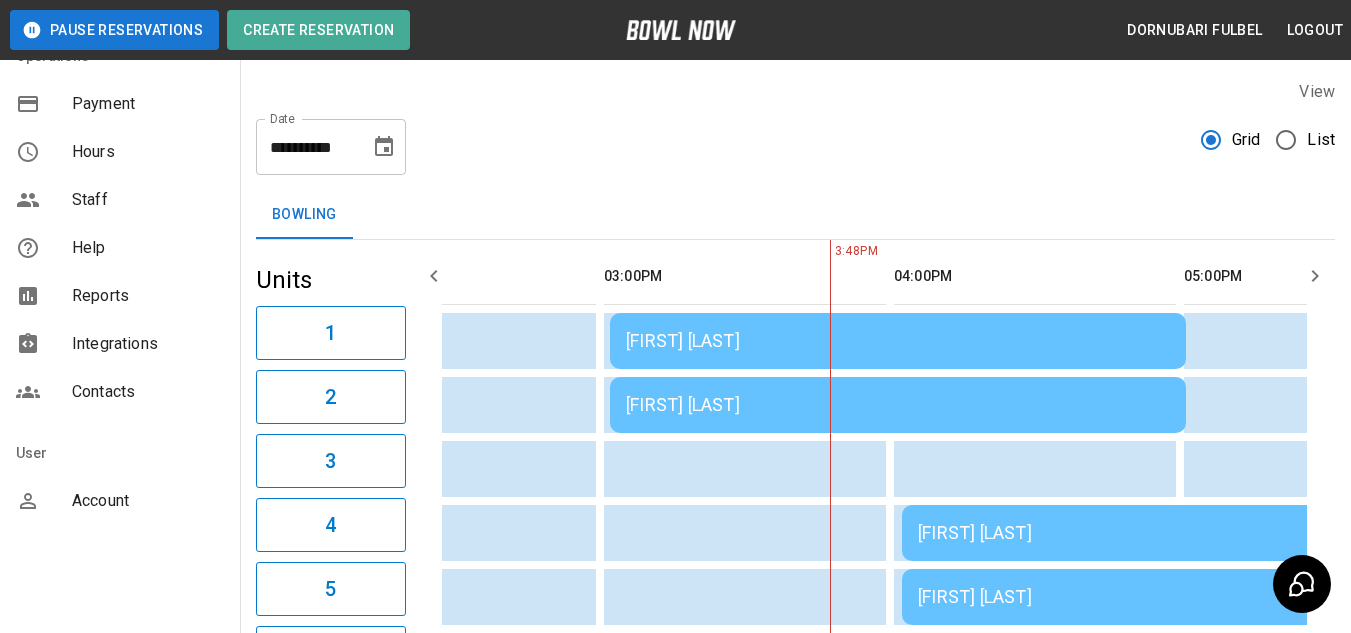 click on "Account" at bounding box center (148, 501) 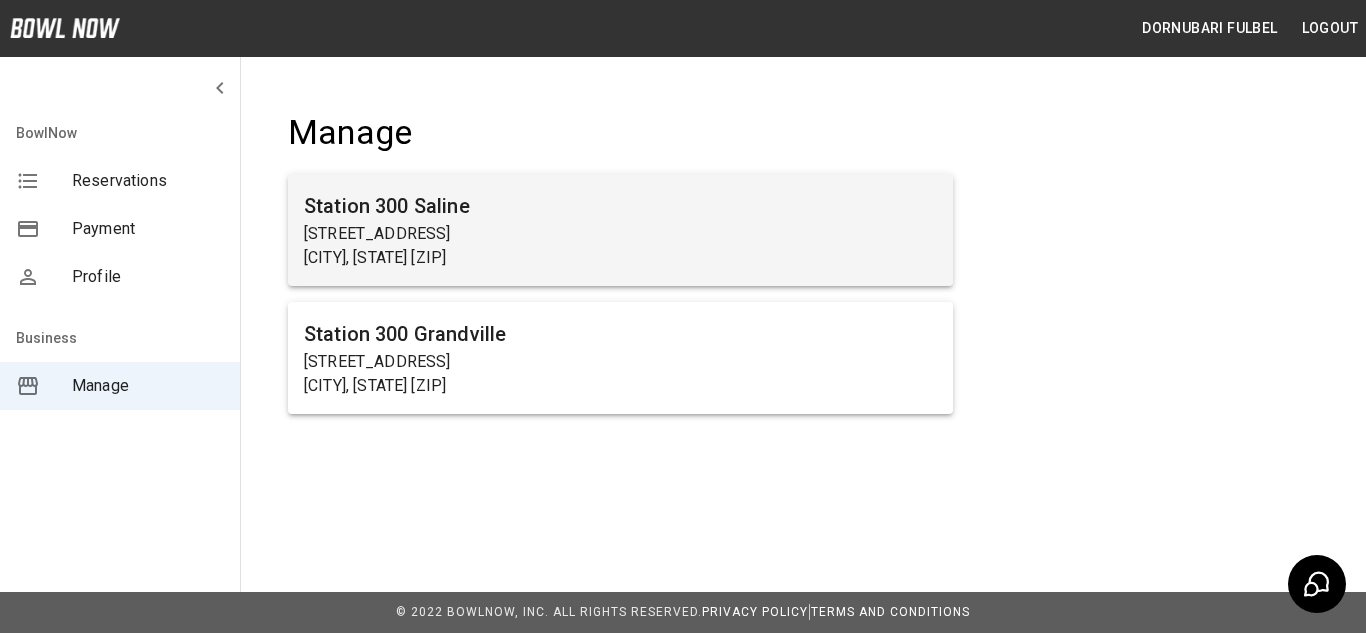 click on "[STREET_ADDRESS]" at bounding box center [620, 234] 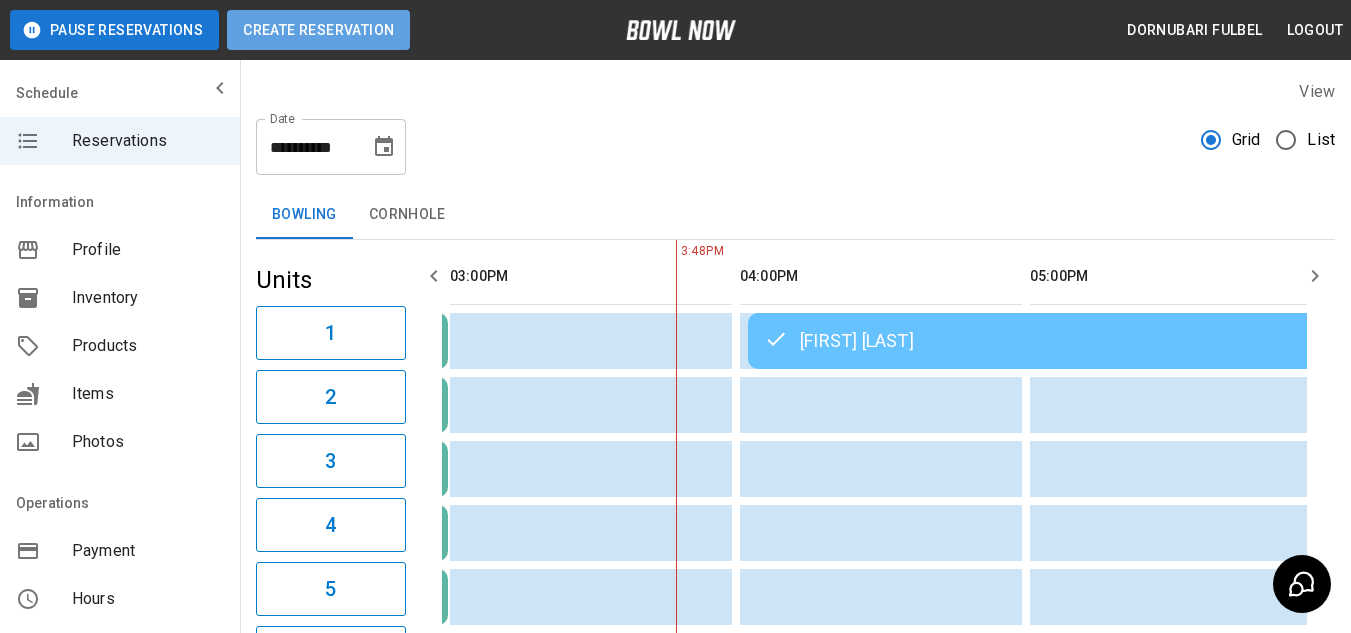 click on "Create Reservation" at bounding box center (318, 30) 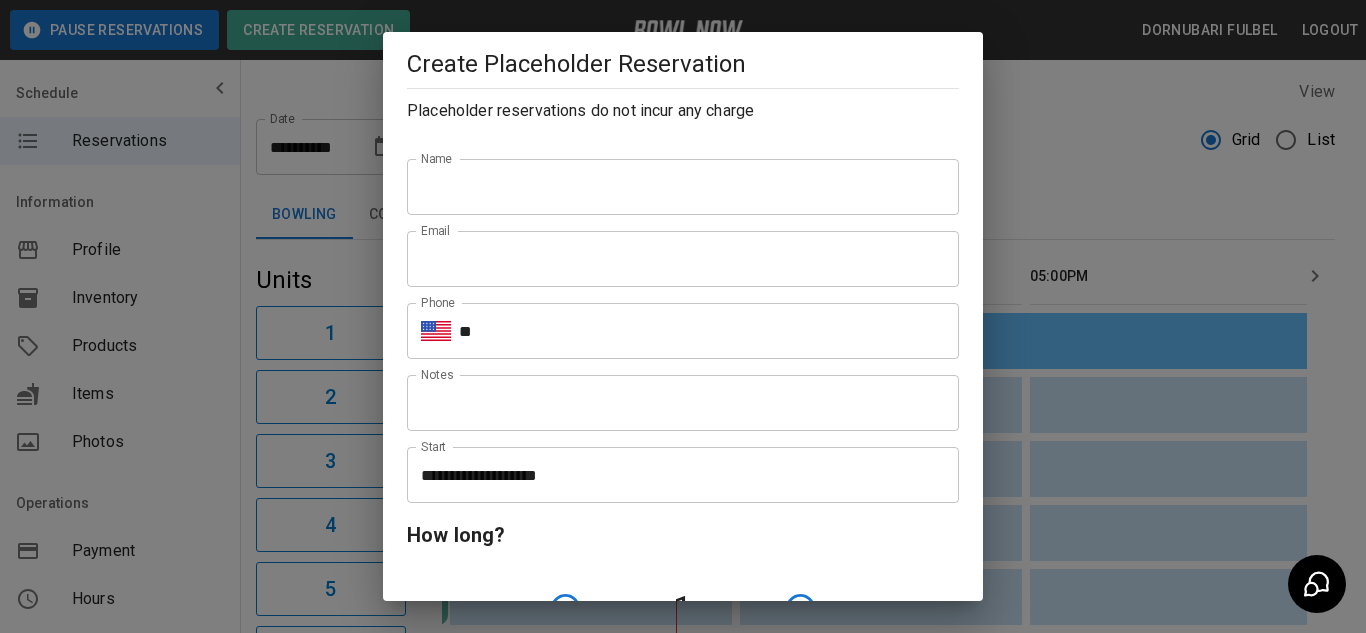 click on "**********" at bounding box center (676, 475) 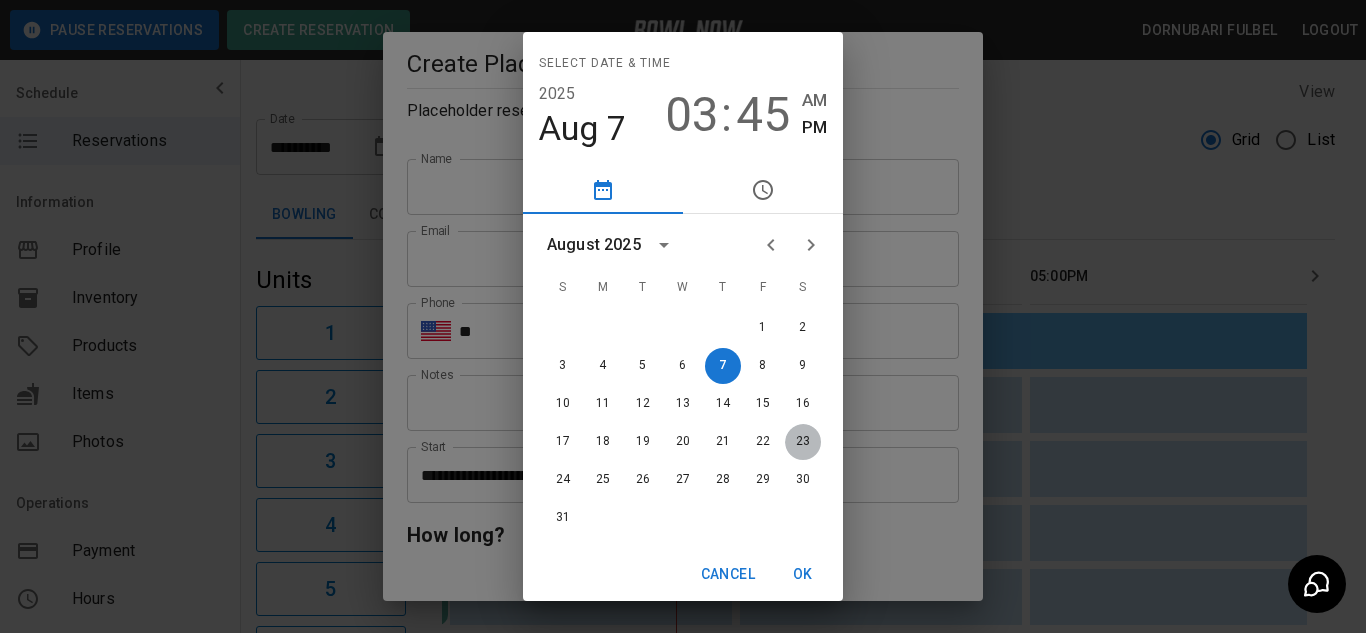 click on "23" at bounding box center [803, 442] 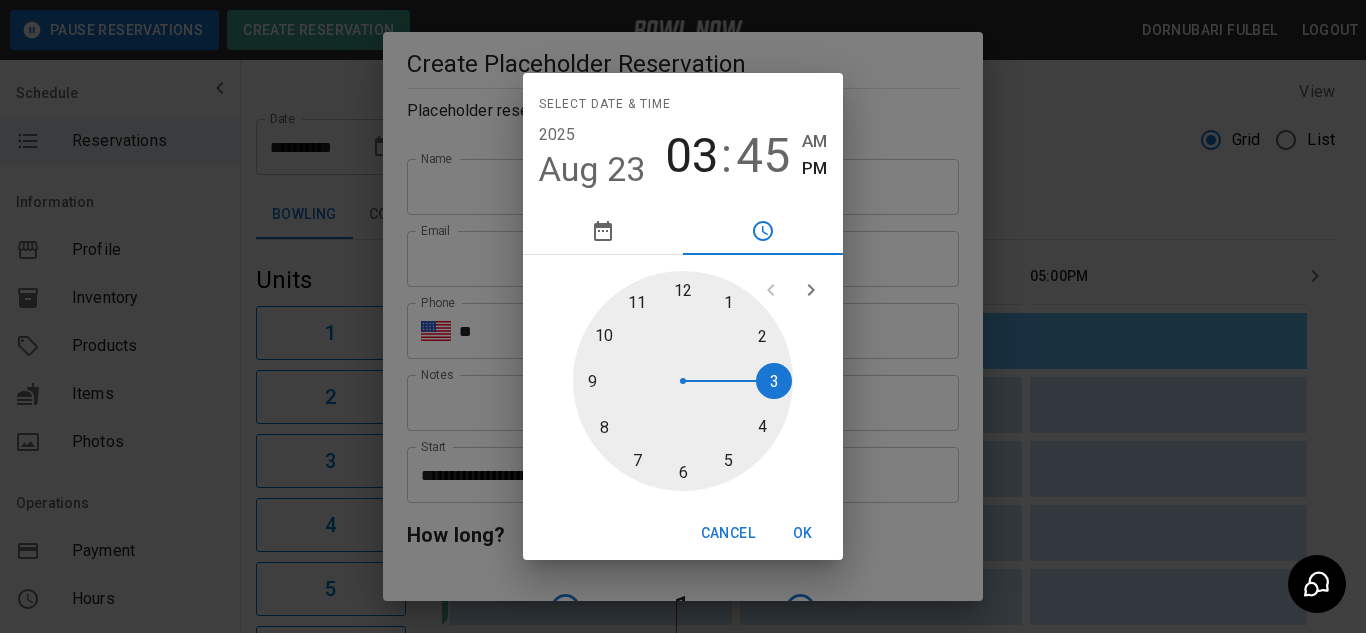click at bounding box center (683, 381) 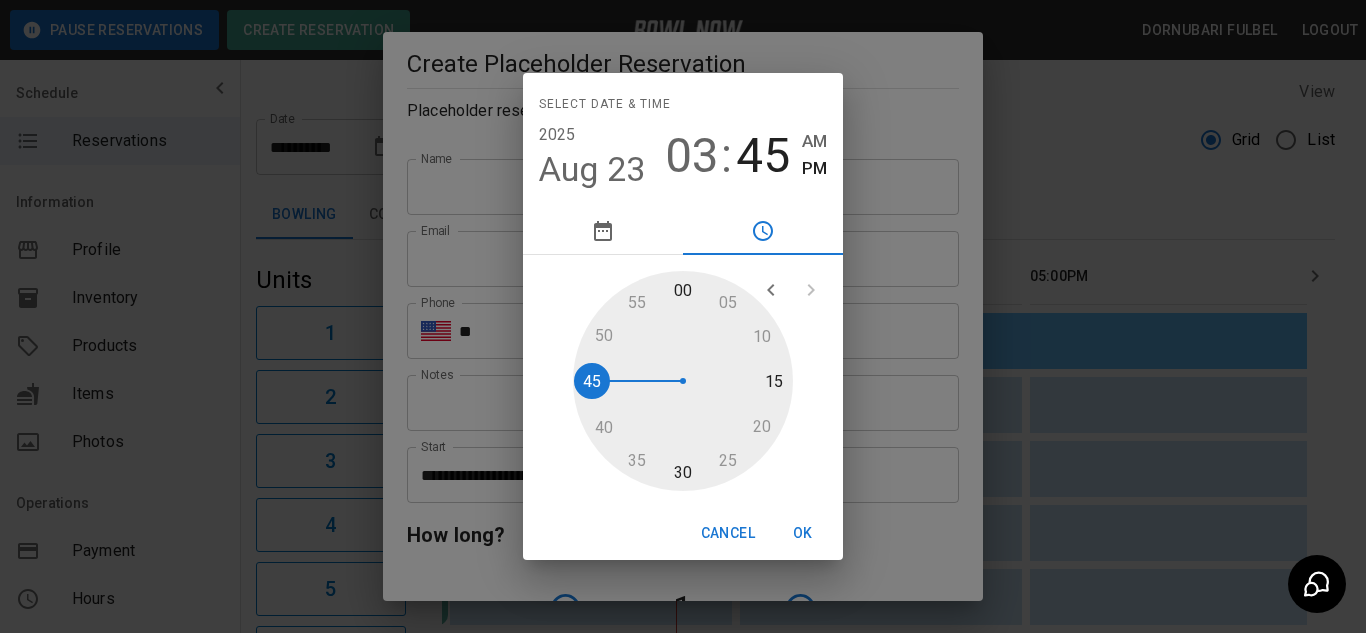 click at bounding box center (683, 381) 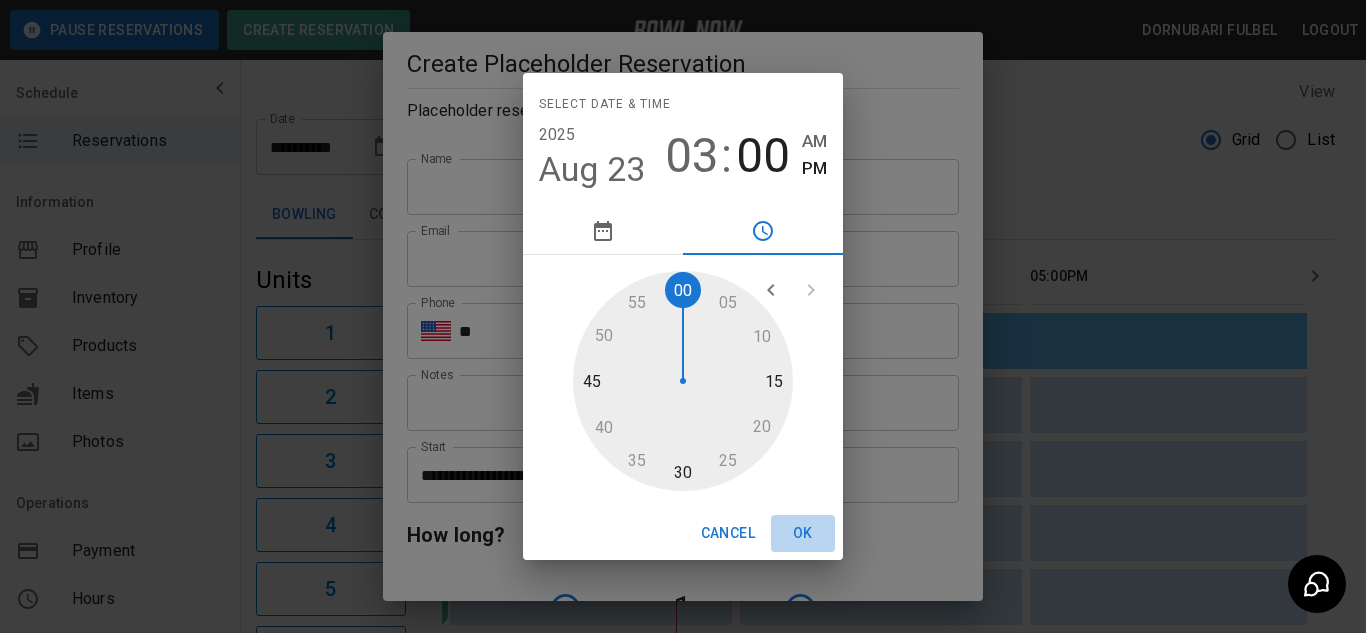 click on "OK" at bounding box center (803, 533) 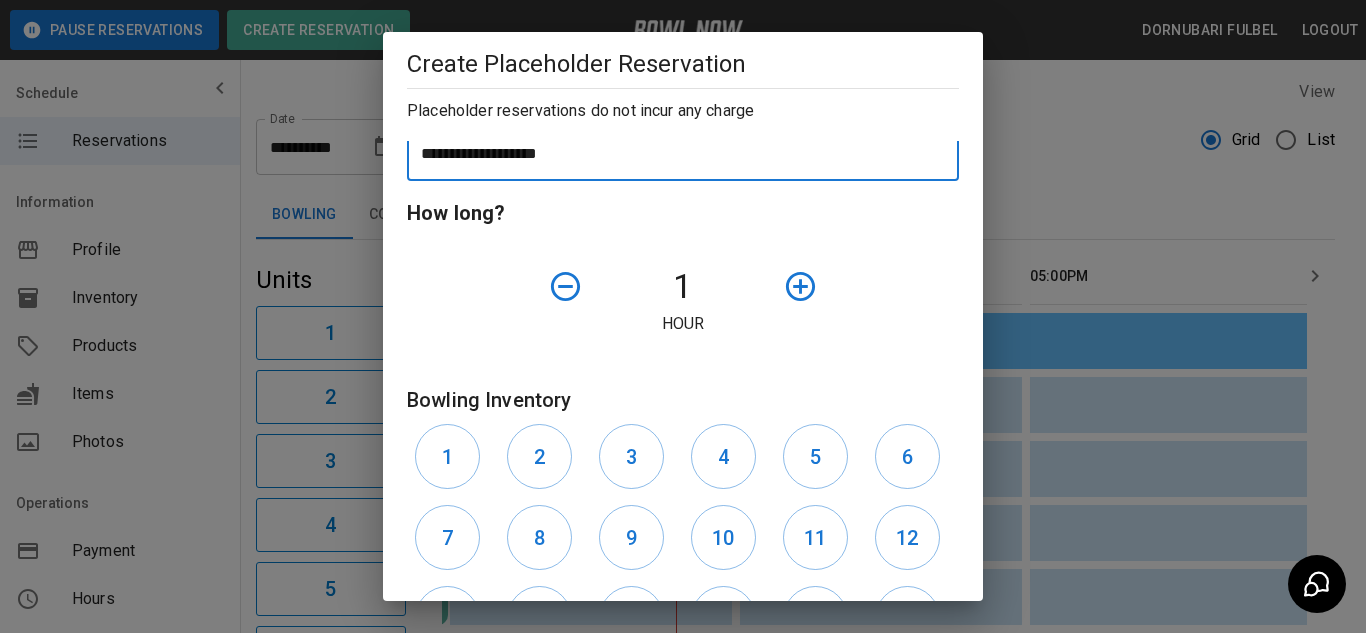 scroll, scrollTop: 316, scrollLeft: 0, axis: vertical 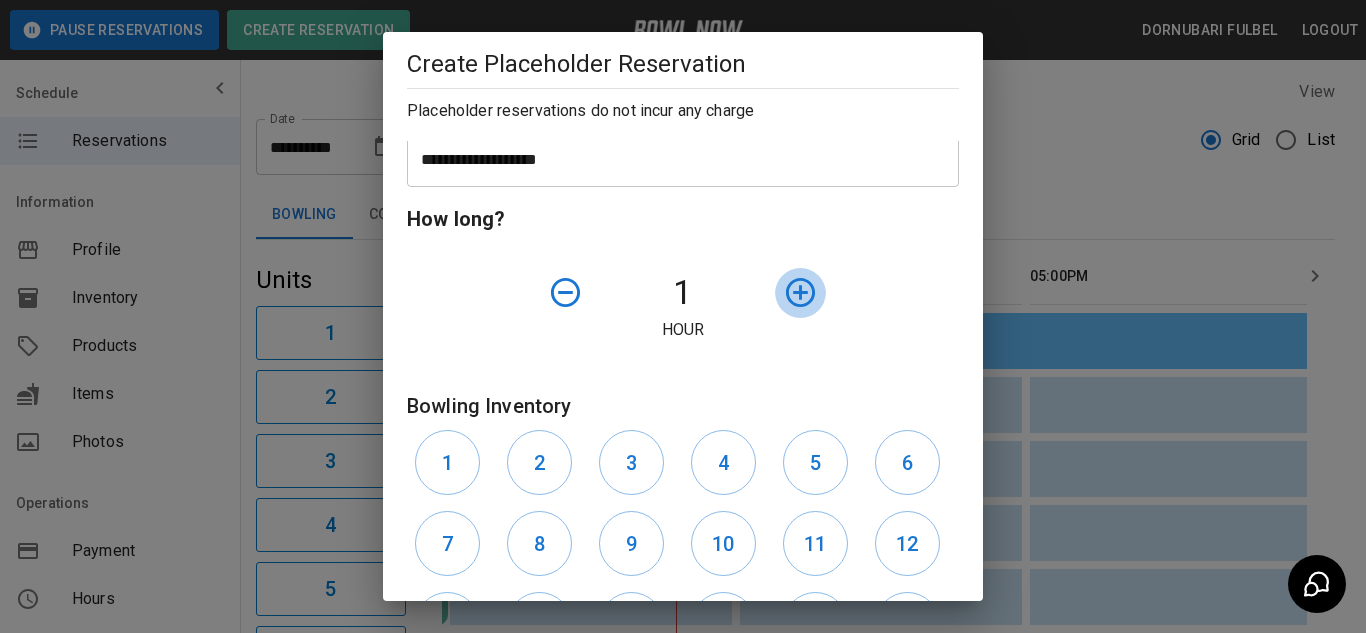 click 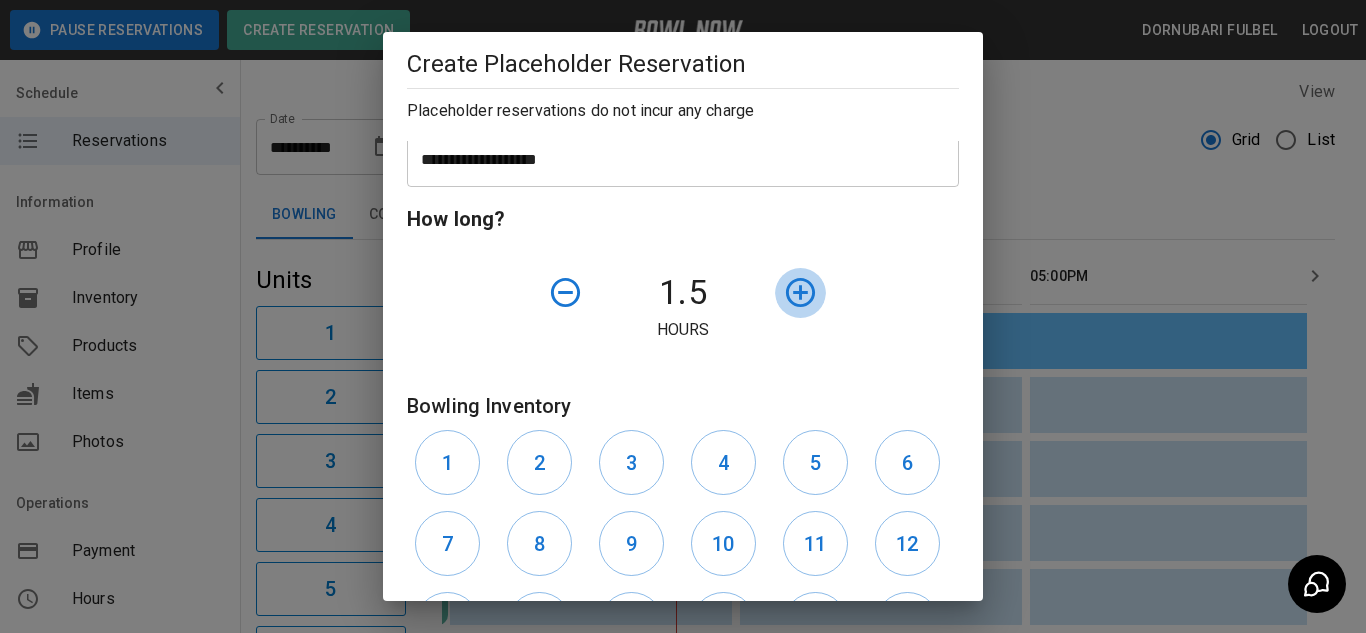 click 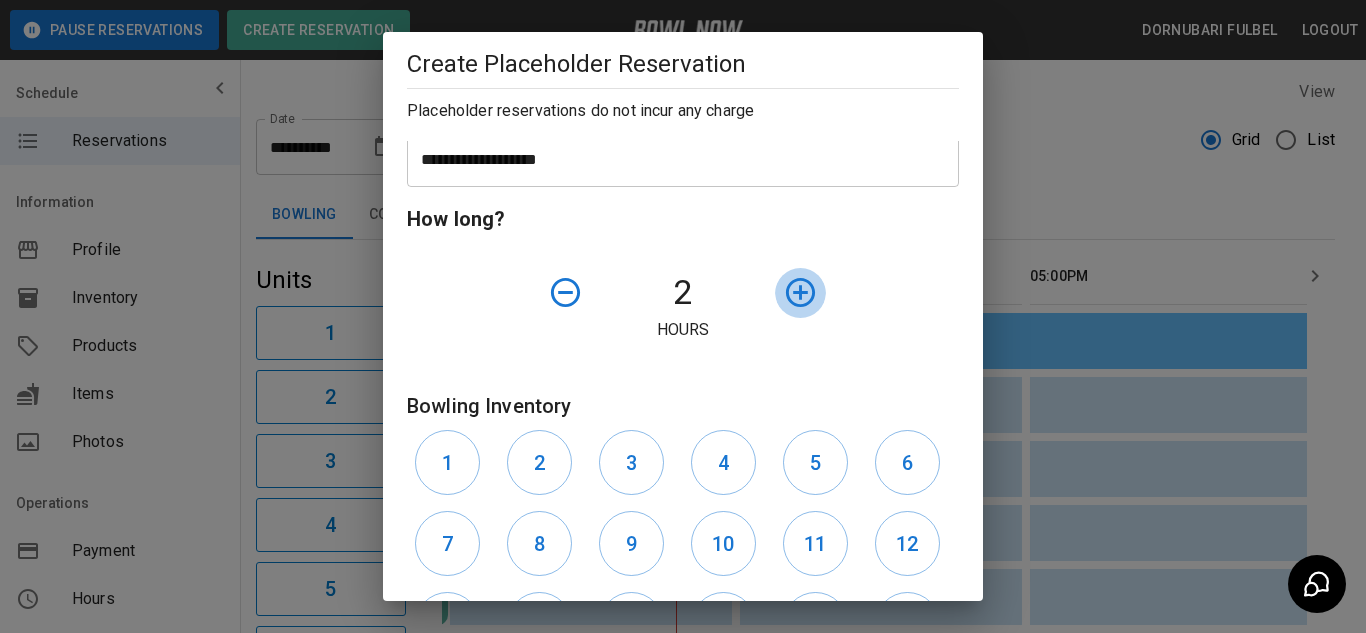 click 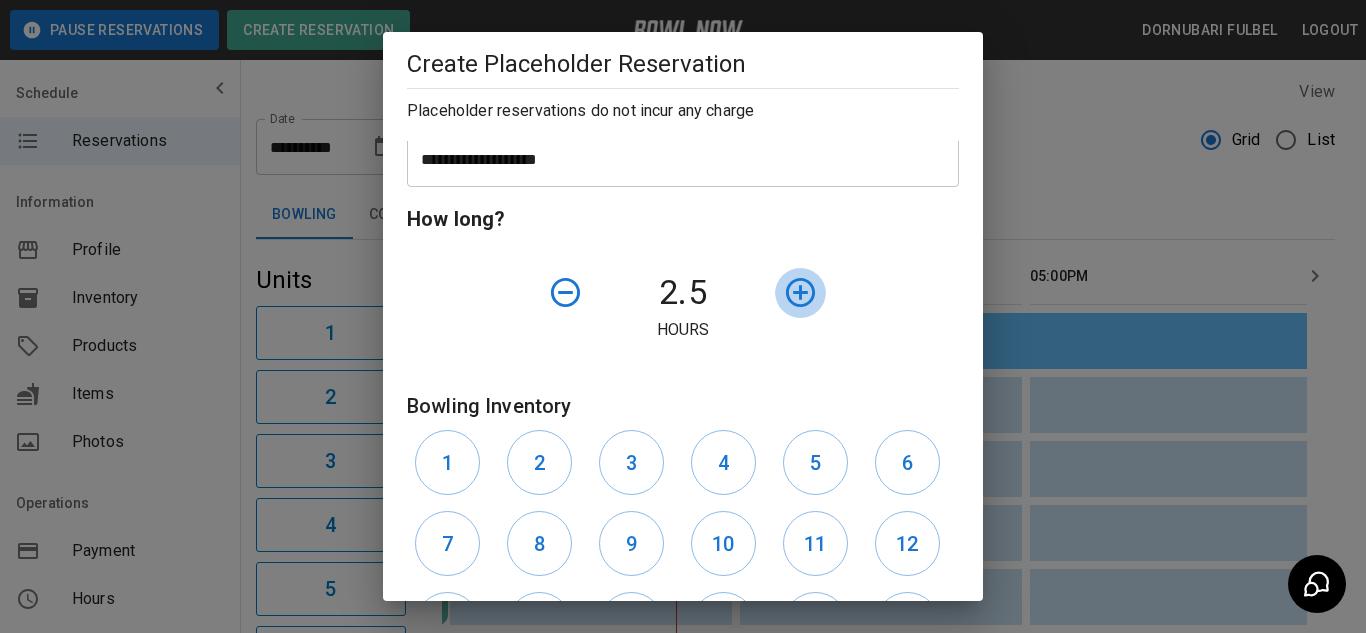 click 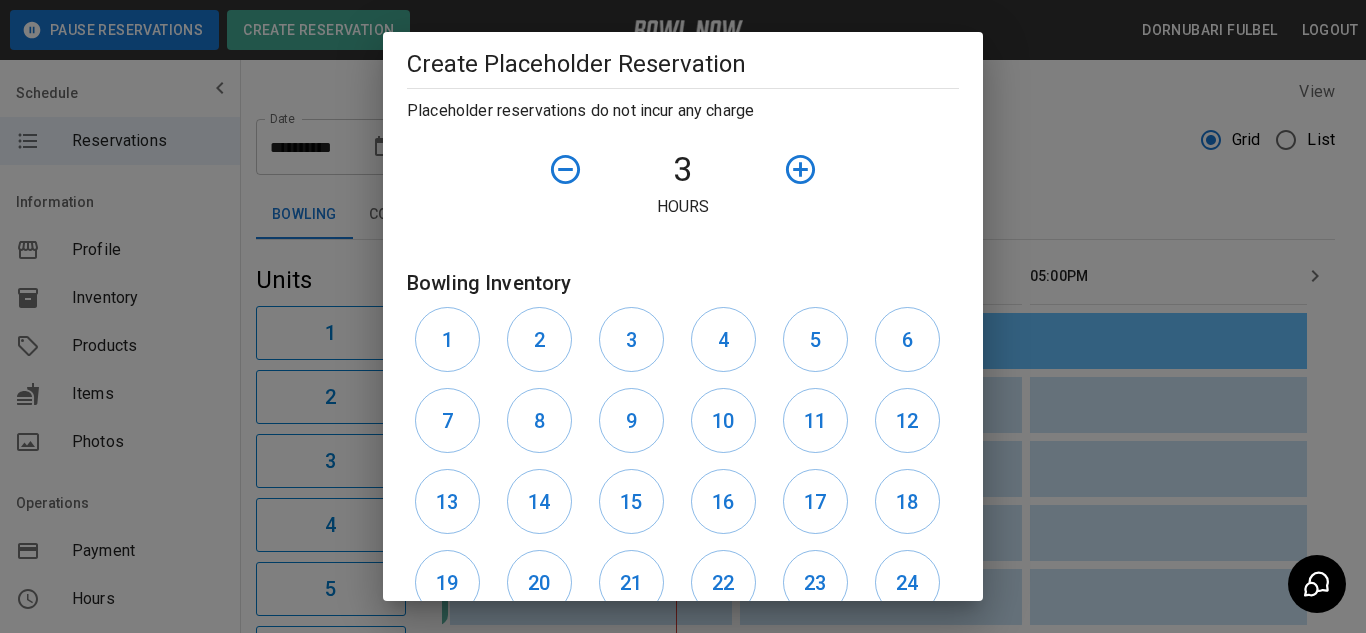 scroll, scrollTop: 440, scrollLeft: 0, axis: vertical 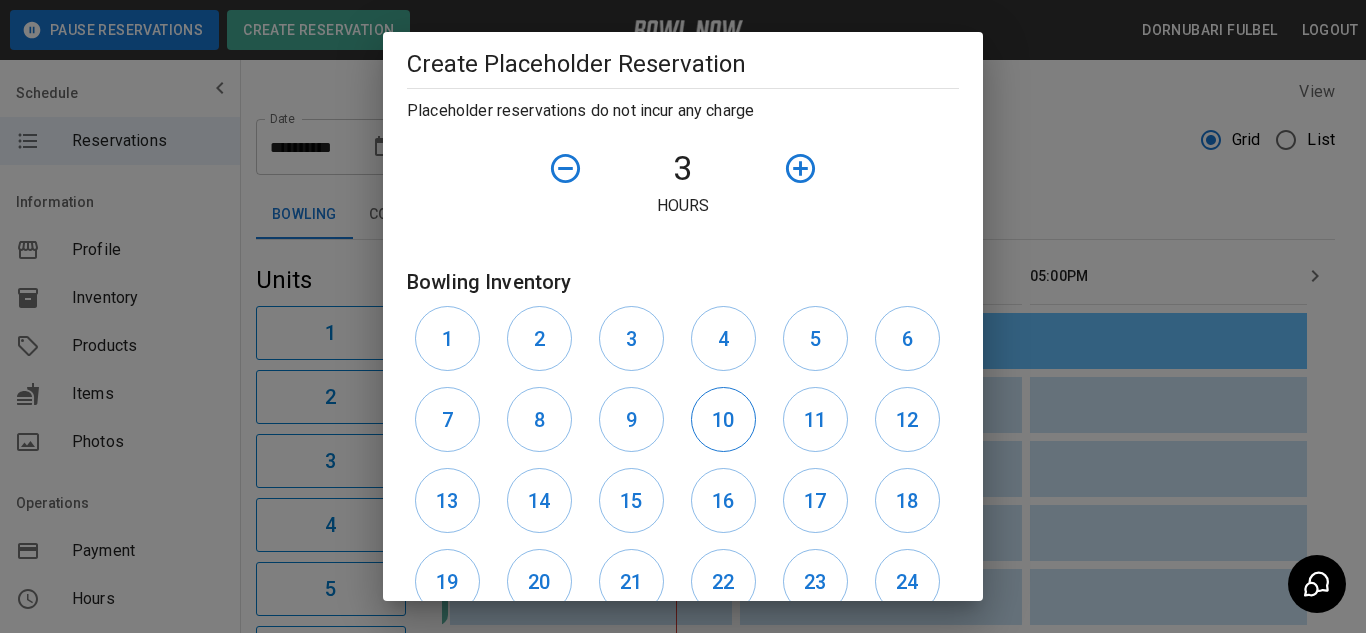 click on "10" at bounding box center (723, 420) 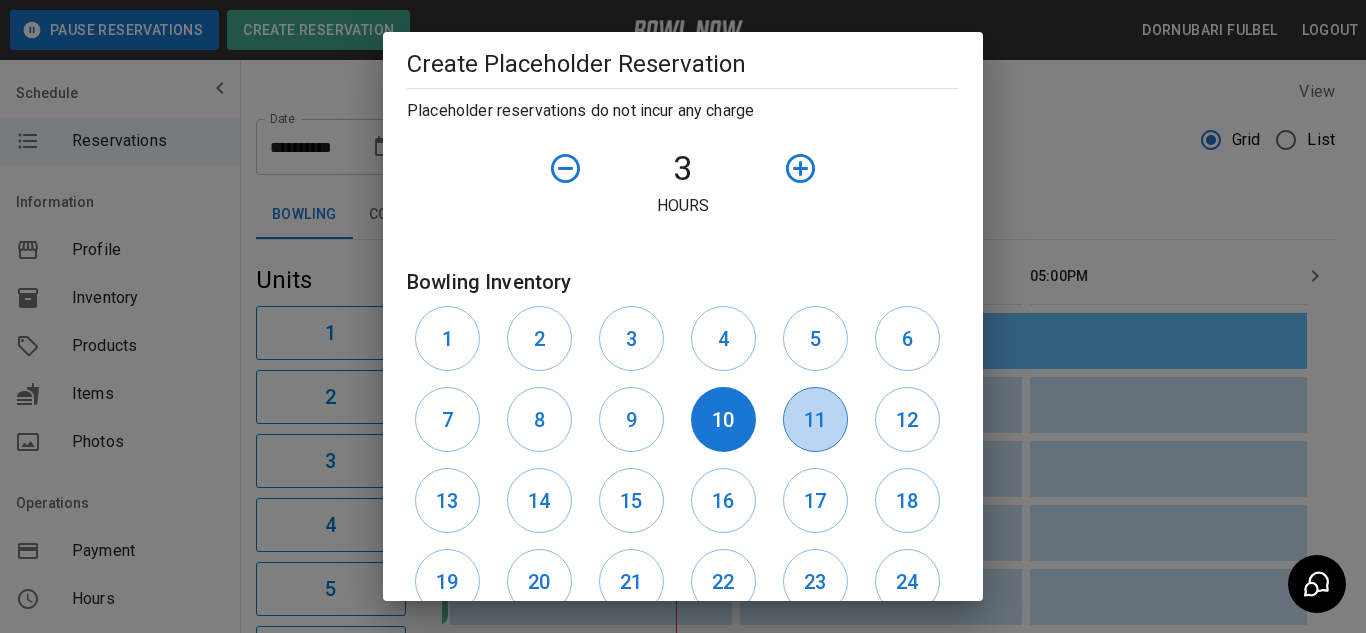 click on "11" at bounding box center (815, 420) 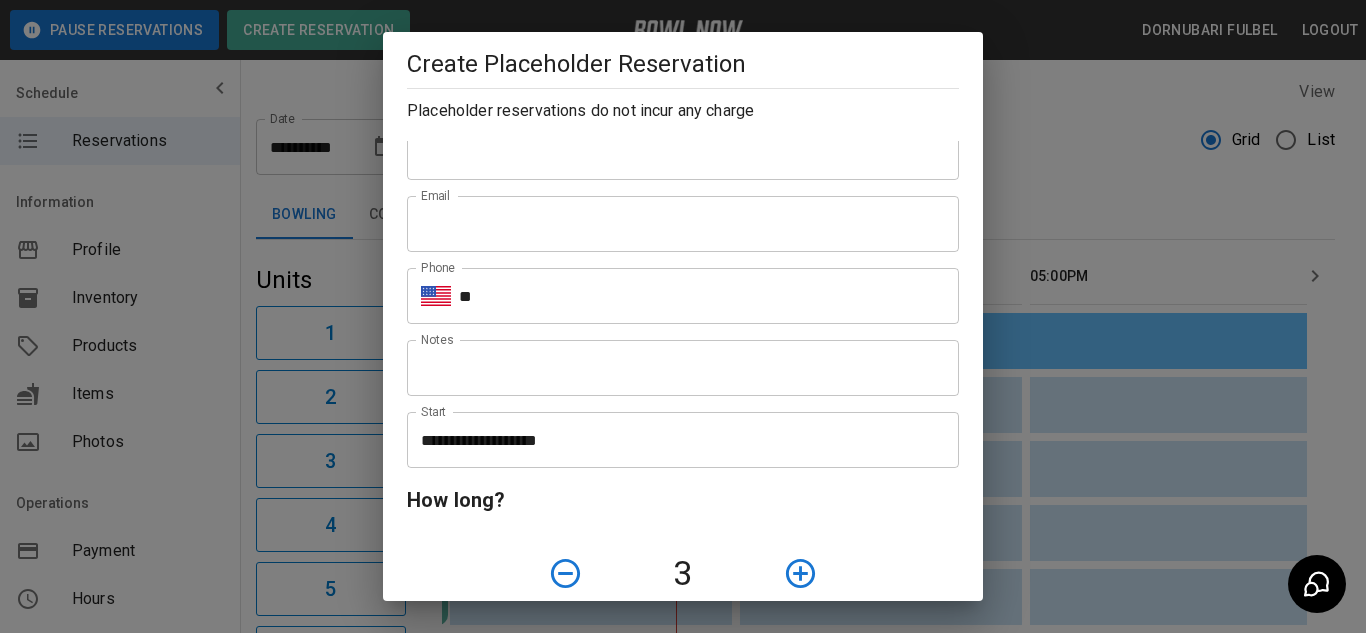 scroll, scrollTop: 34, scrollLeft: 0, axis: vertical 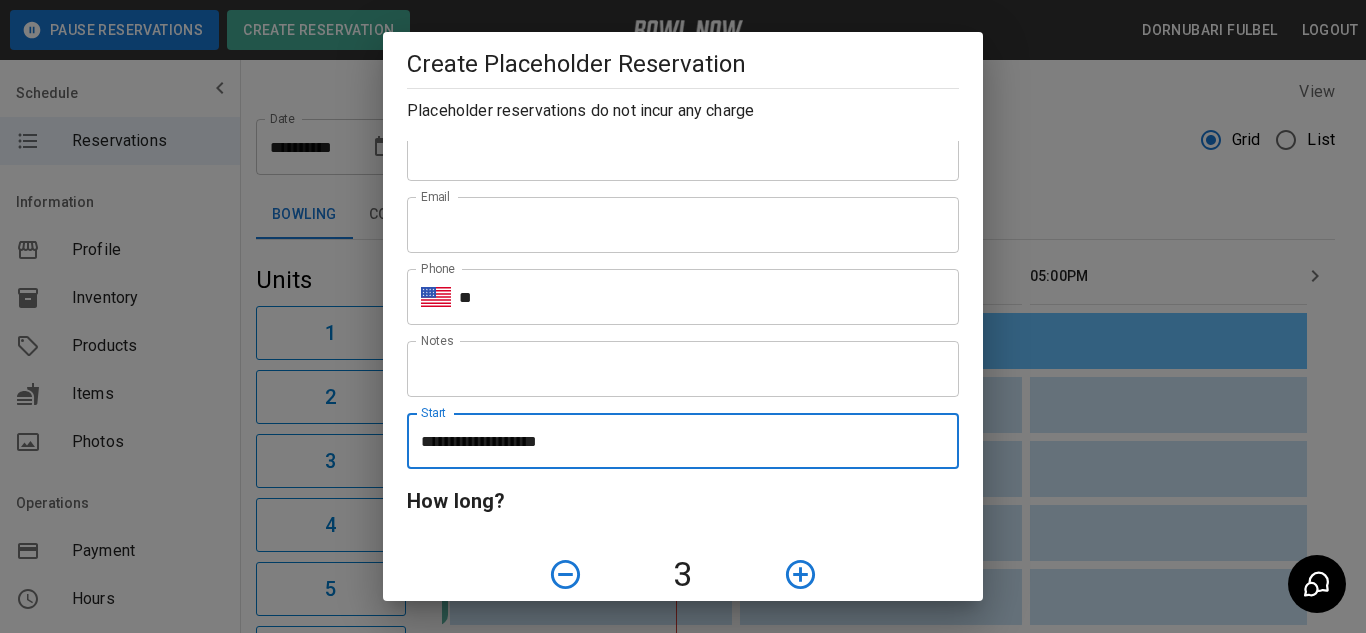 click on "**********" at bounding box center [676, 441] 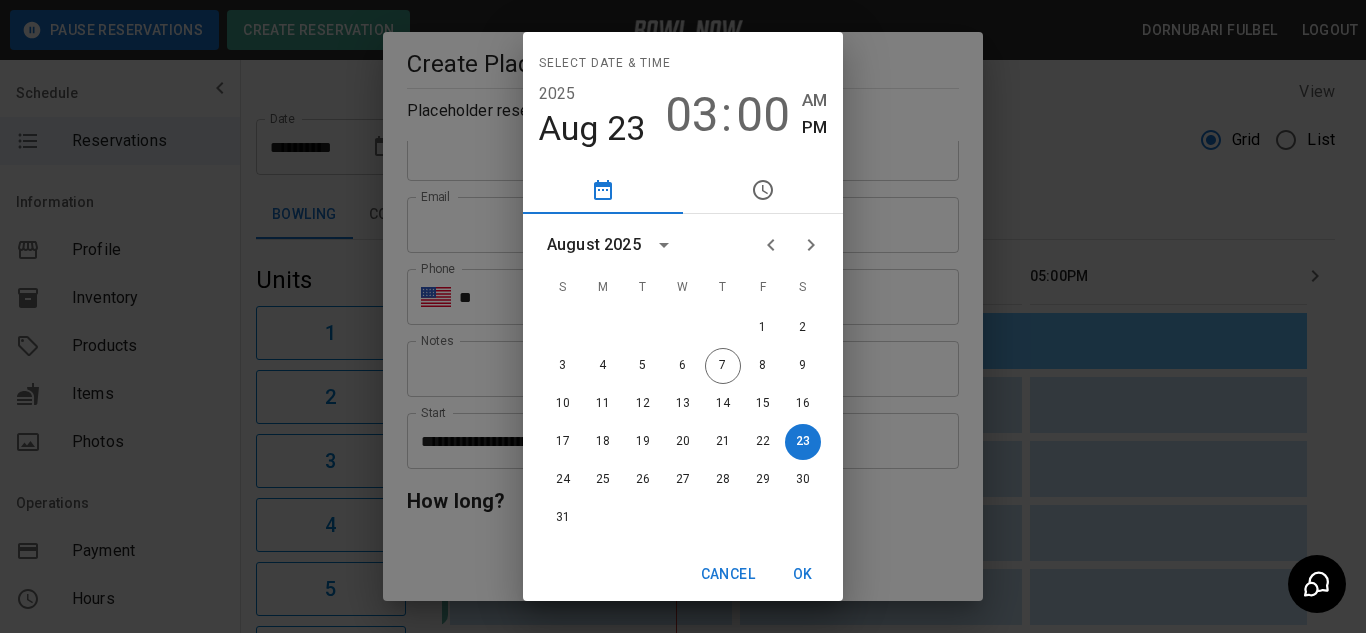 click on "Select date & time 2025 Aug 23 03 : 00 AM PM August 2025 S M T W T F S 1 2 3 4 5 6 7 8 9 10 11 12 13 14 15 16 17 18 19 20 21 22 23 24 25 26 27 28 29 30 31 Cancel OK" at bounding box center [683, 316] 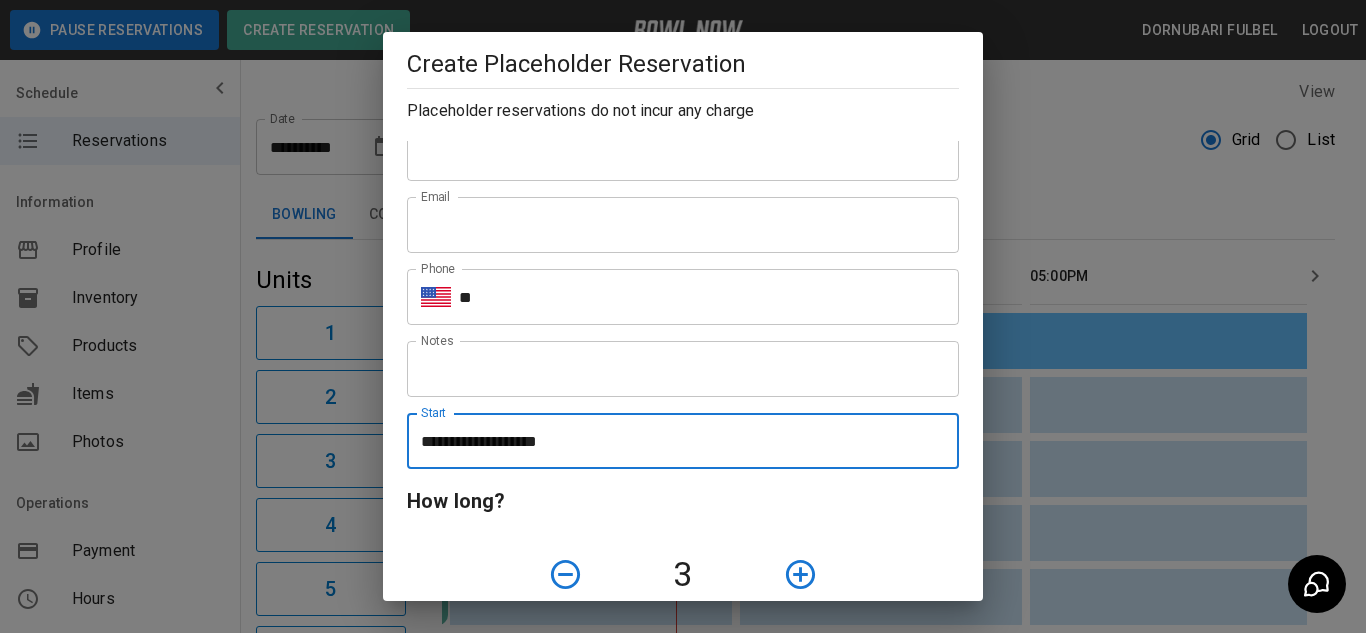scroll, scrollTop: 0, scrollLeft: 0, axis: both 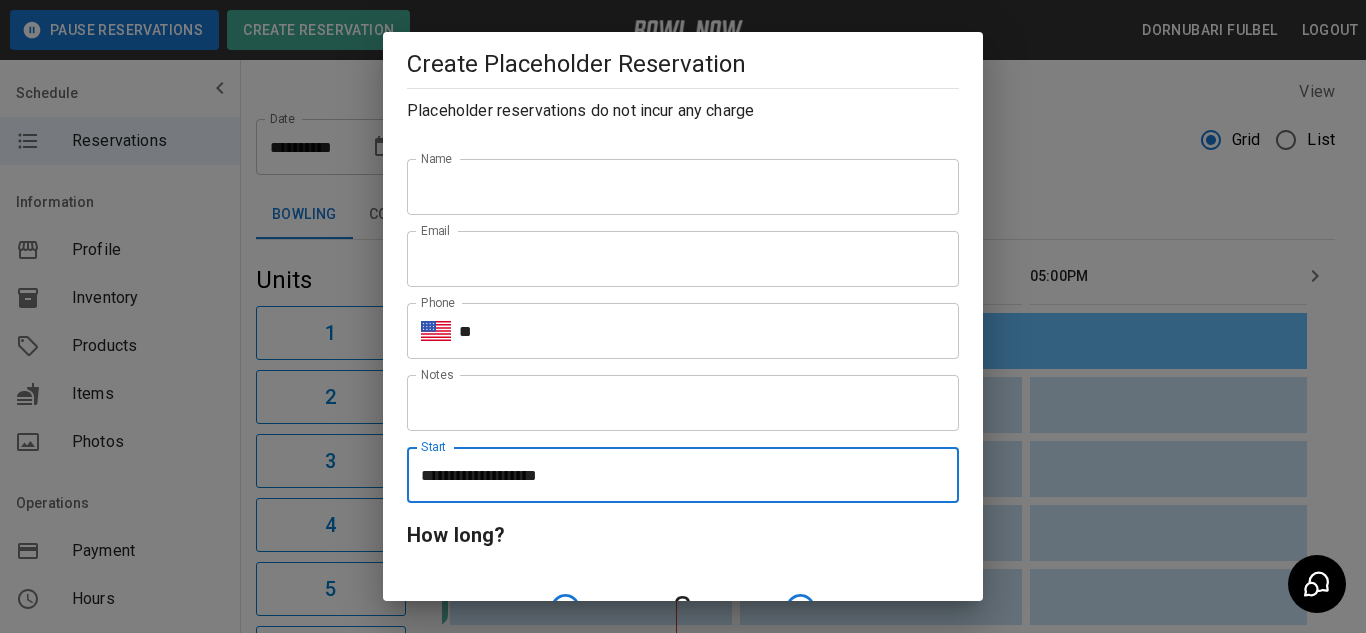 click on "Name" at bounding box center [683, 187] 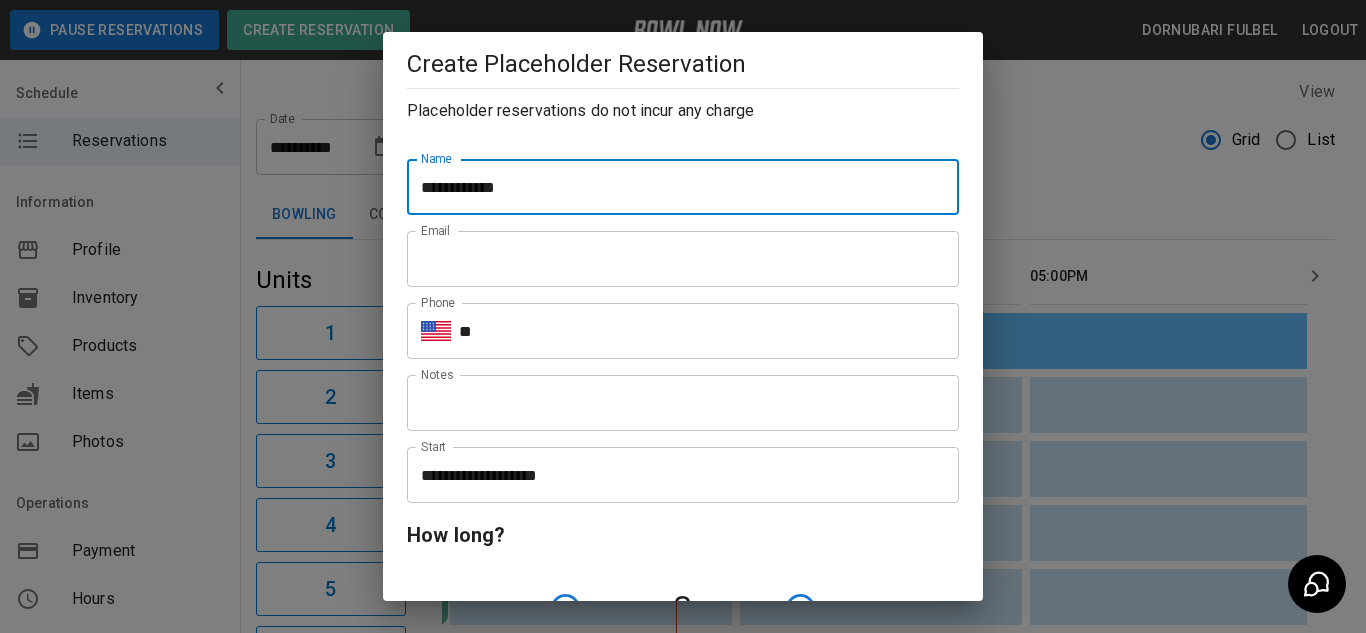 click on "**********" at bounding box center [683, 187] 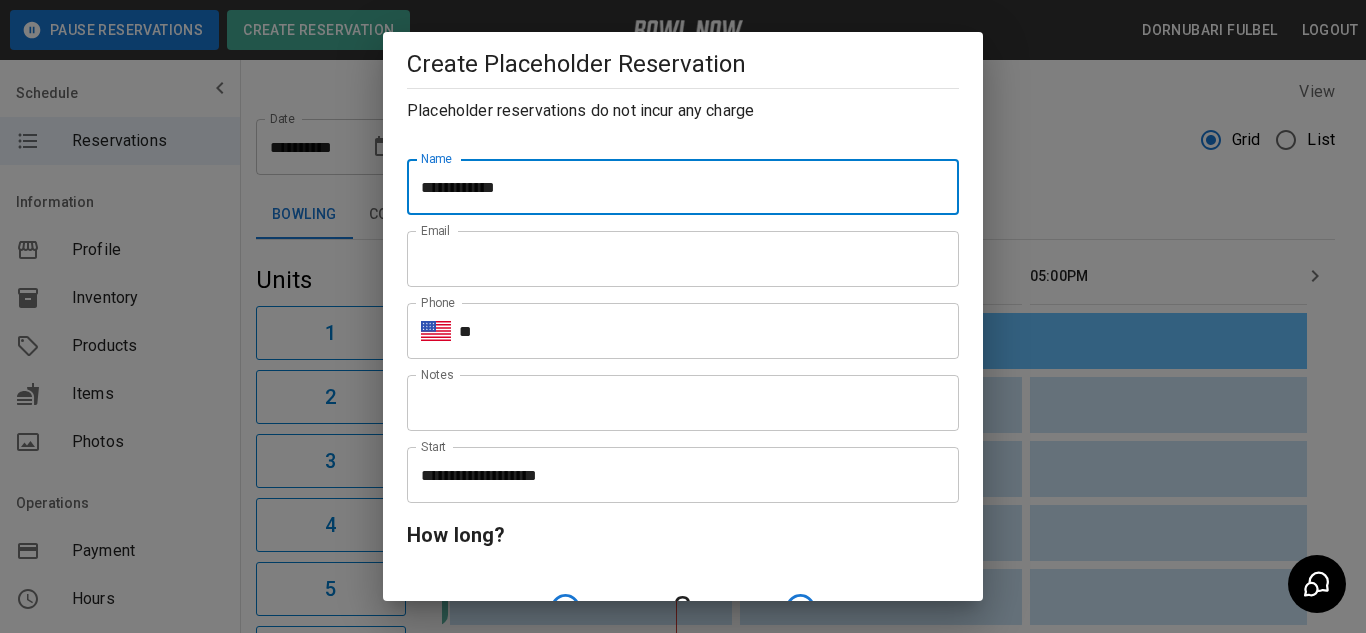 click on "**********" at bounding box center [683, 187] 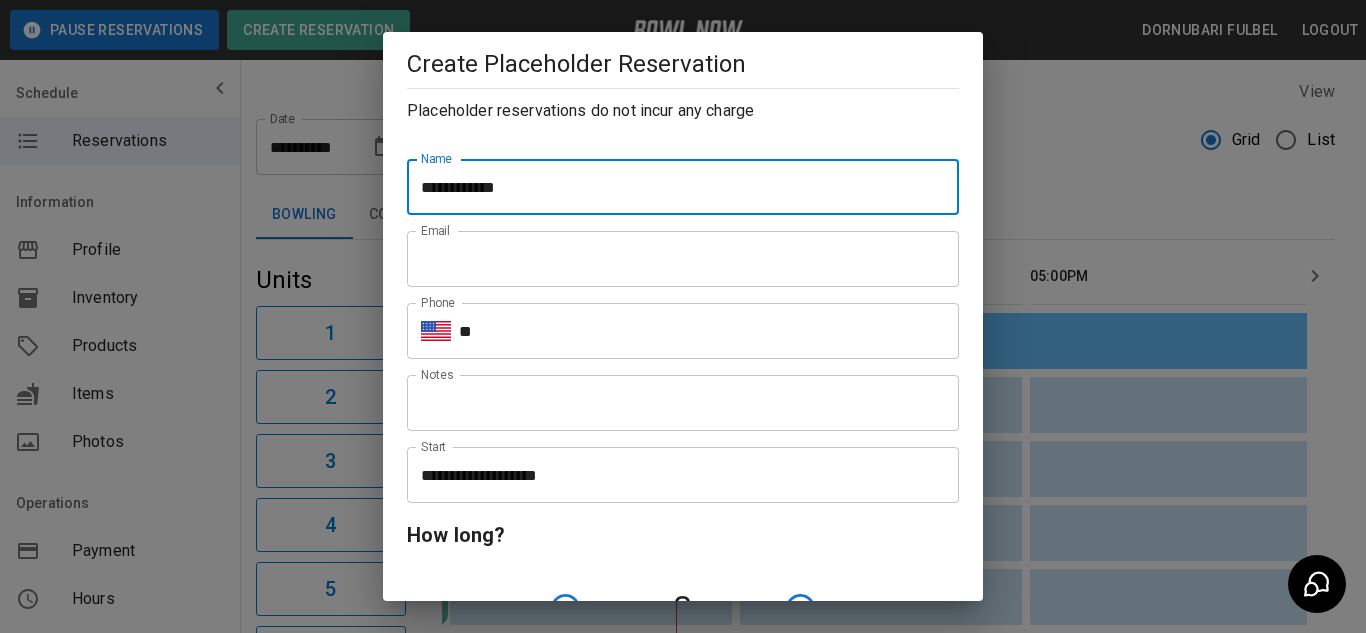 click on "**********" at bounding box center (683, 187) 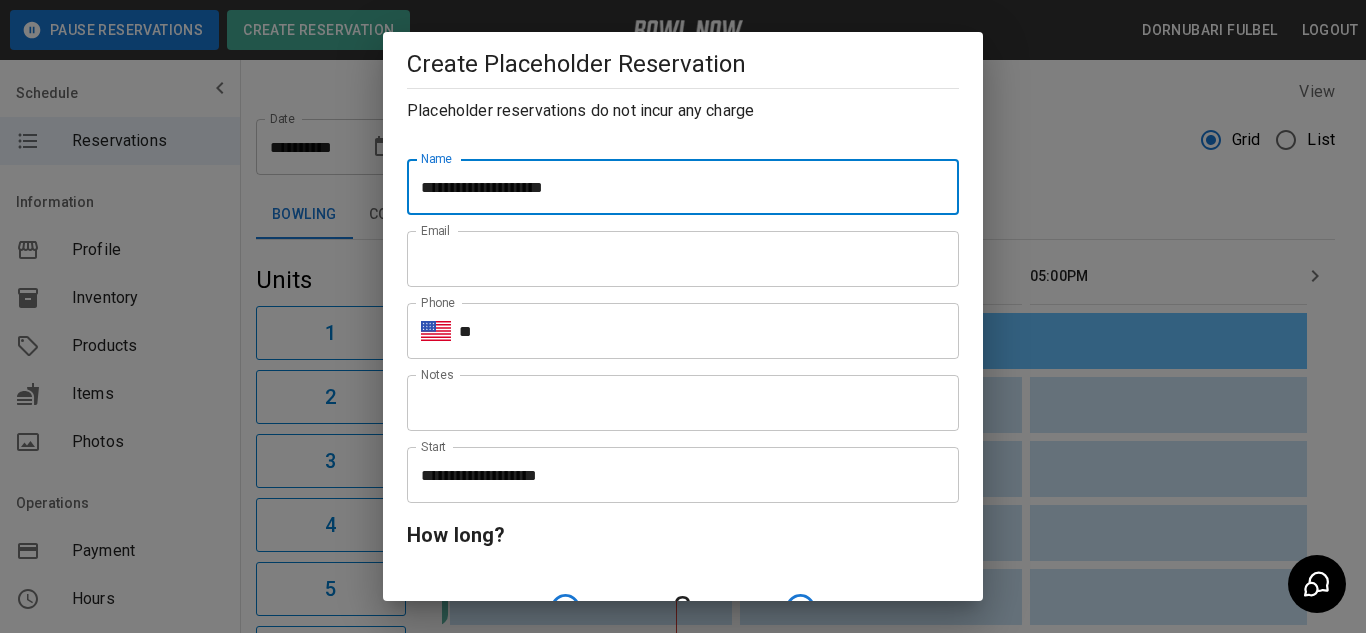 type on "**********" 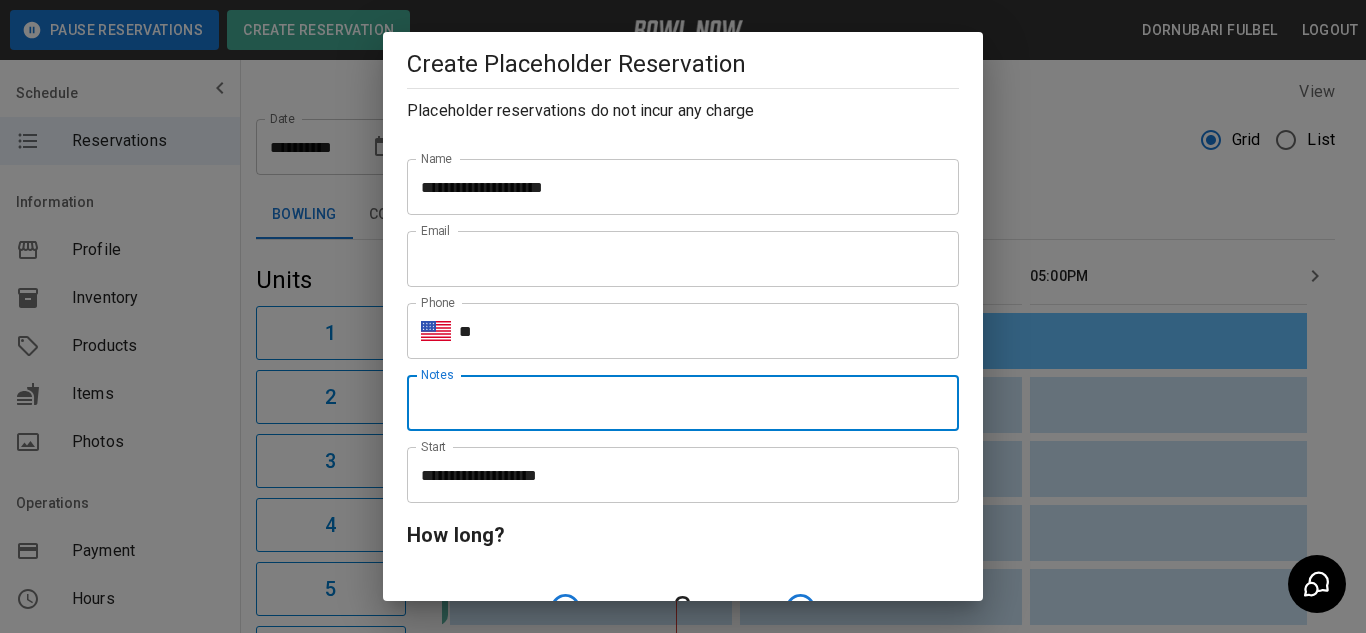 click on "Notes" at bounding box center [683, 403] 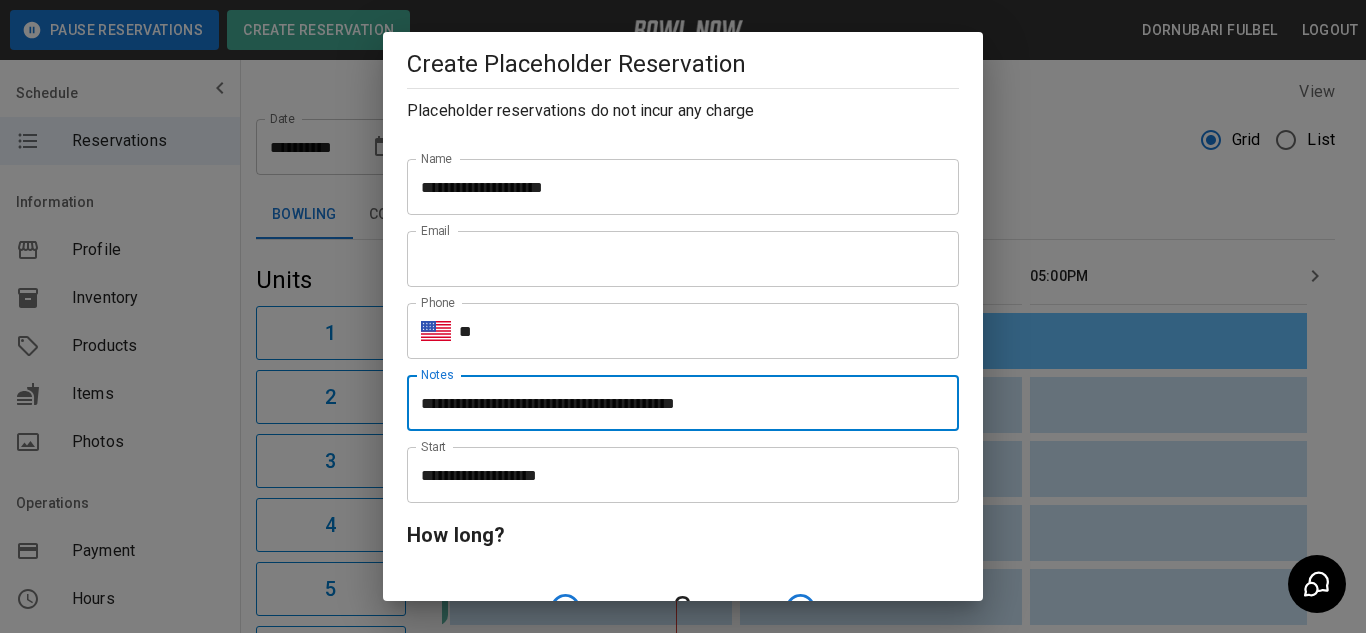 type on "**********" 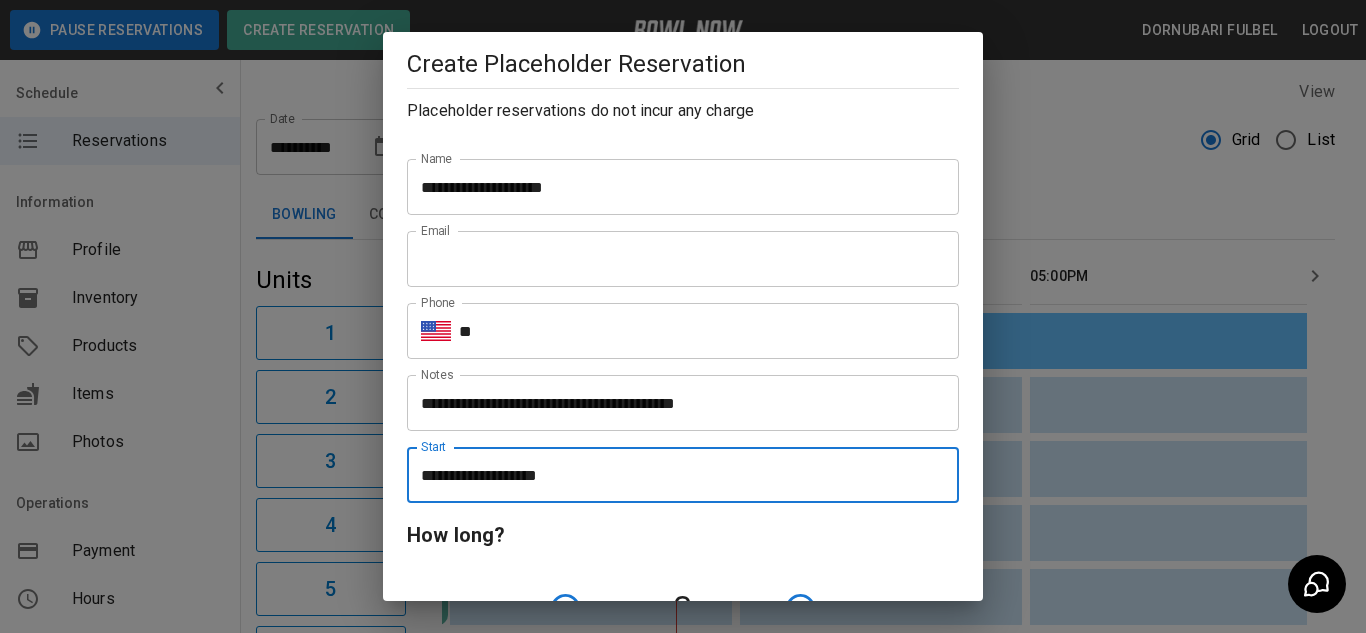 click on "**********" at bounding box center (676, 475) 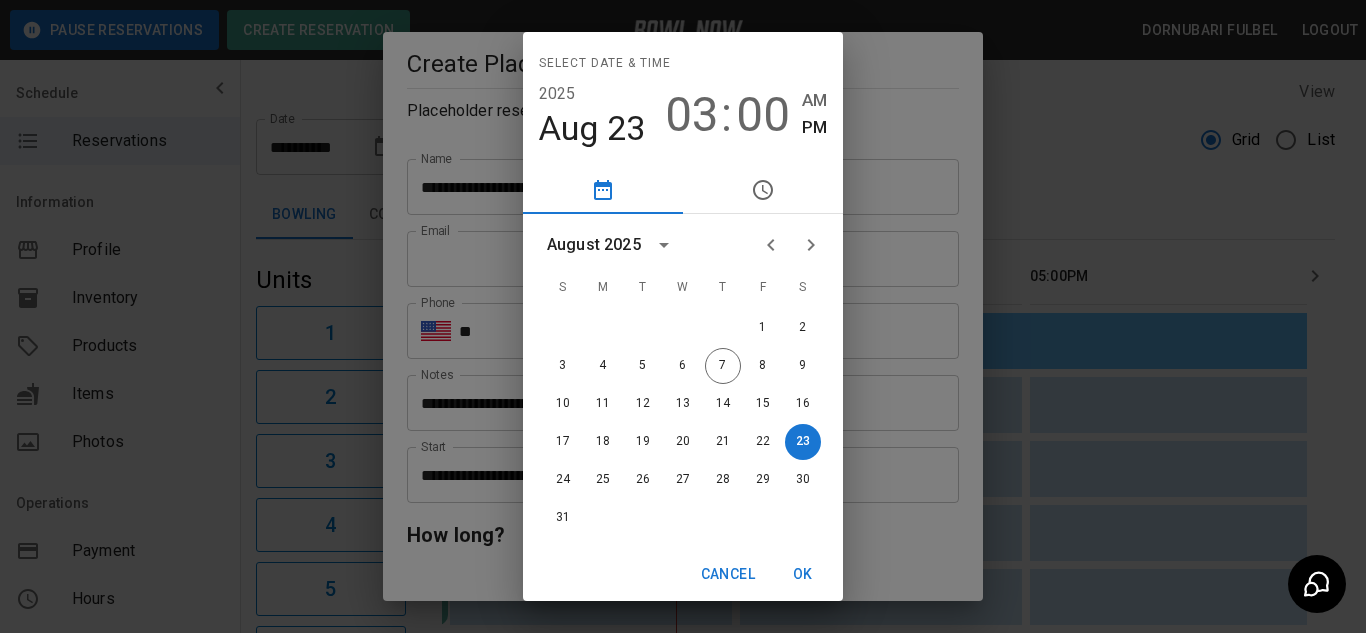 click on "Select date & time 2025 Aug 23 03 : 00 AM PM August 2025 S M T W T F S 1 2 3 4 5 6 7 8 9 10 11 12 13 14 15 16 17 18 19 20 21 22 23 24 25 26 27 28 29 30 31 Cancel OK" at bounding box center [683, 316] 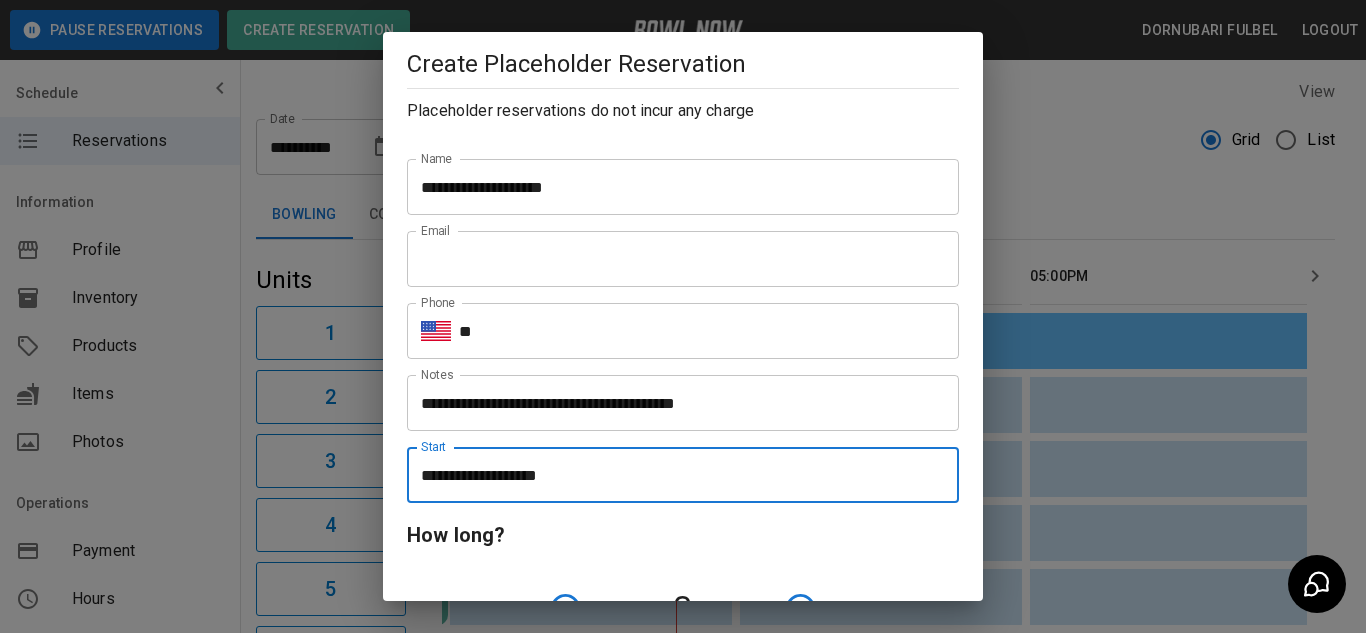 click on "Email" at bounding box center [683, 259] 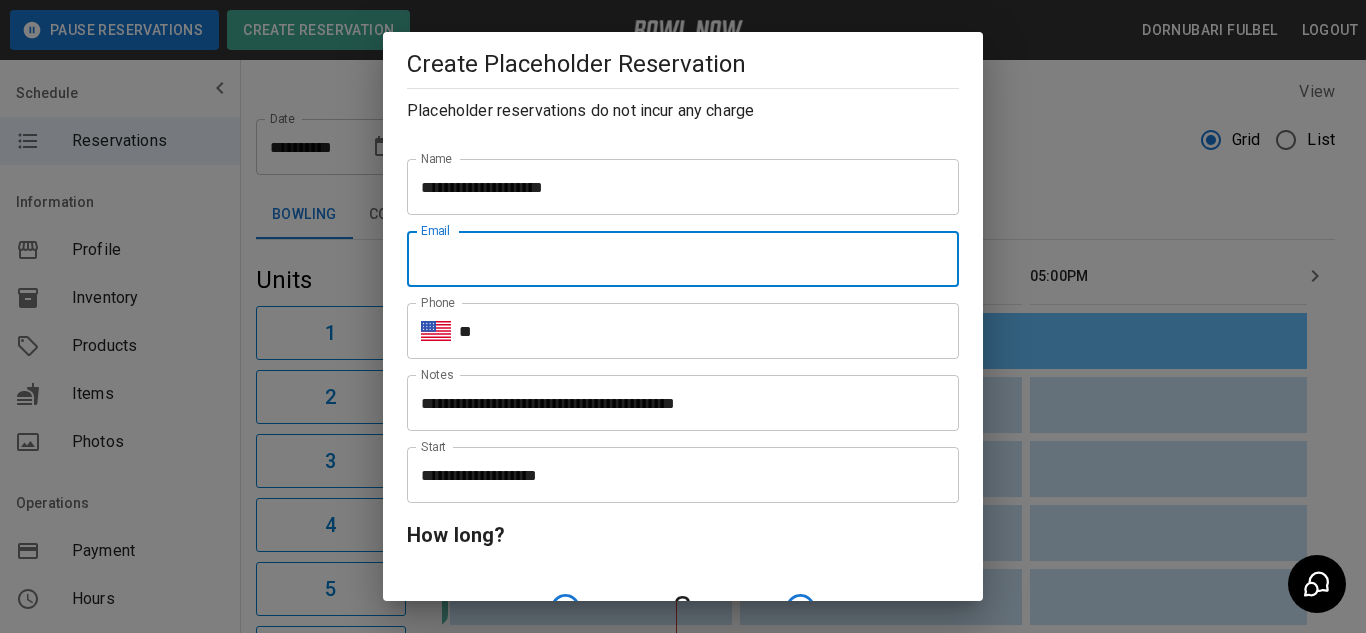 paste on "**********" 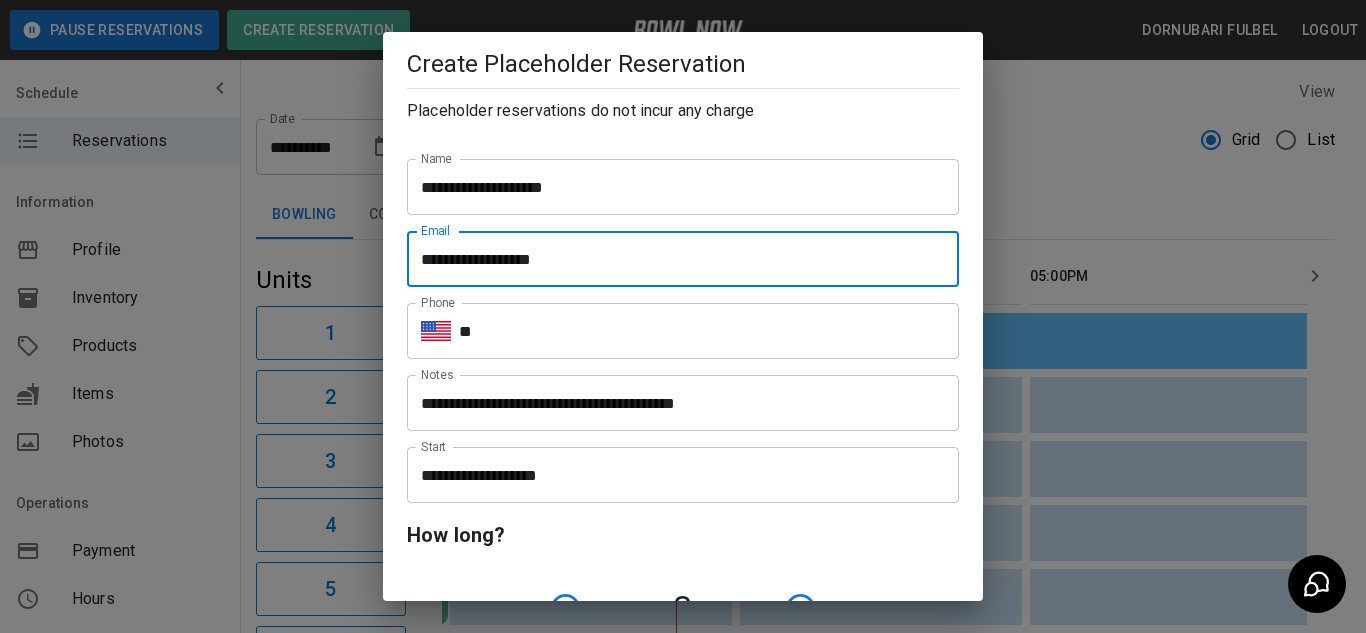 type on "**********" 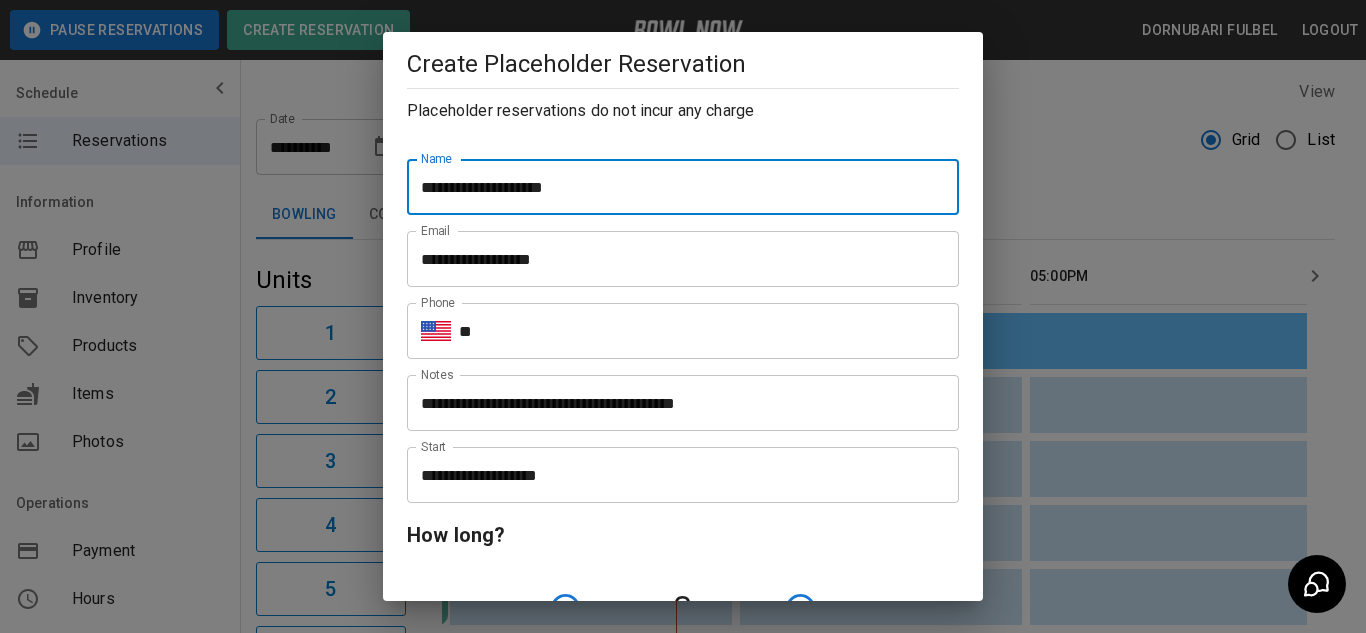 click on "**********" at bounding box center [683, 187] 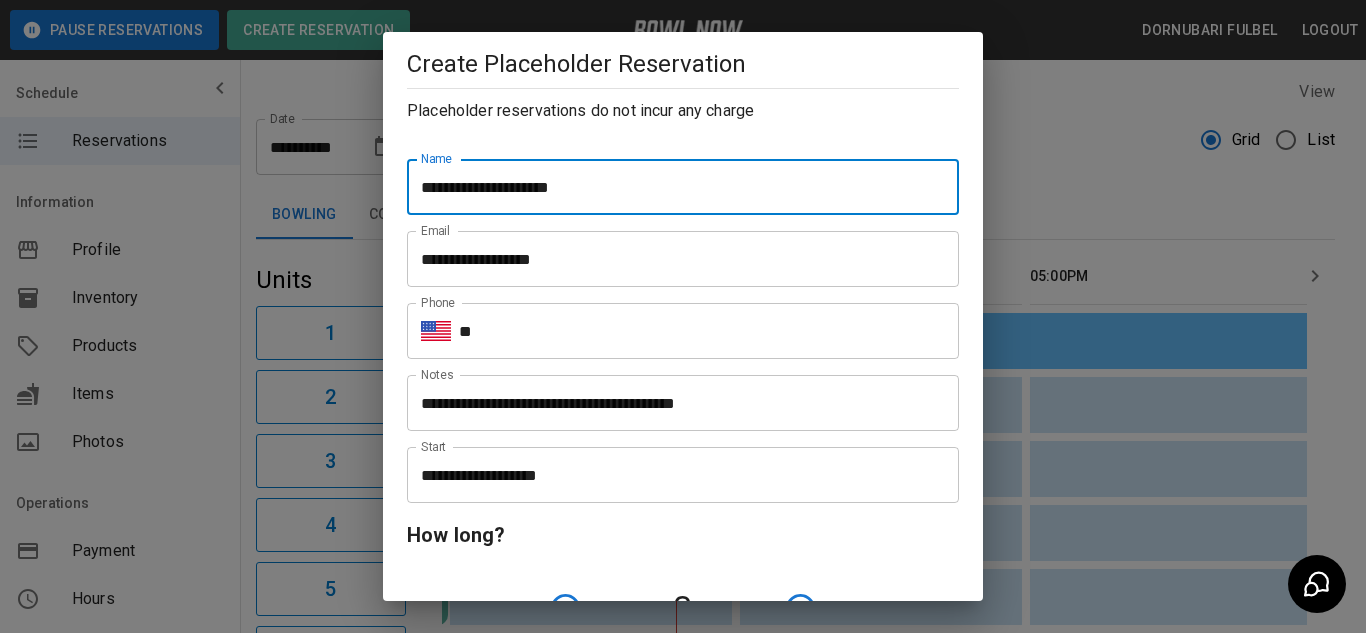 type on "**********" 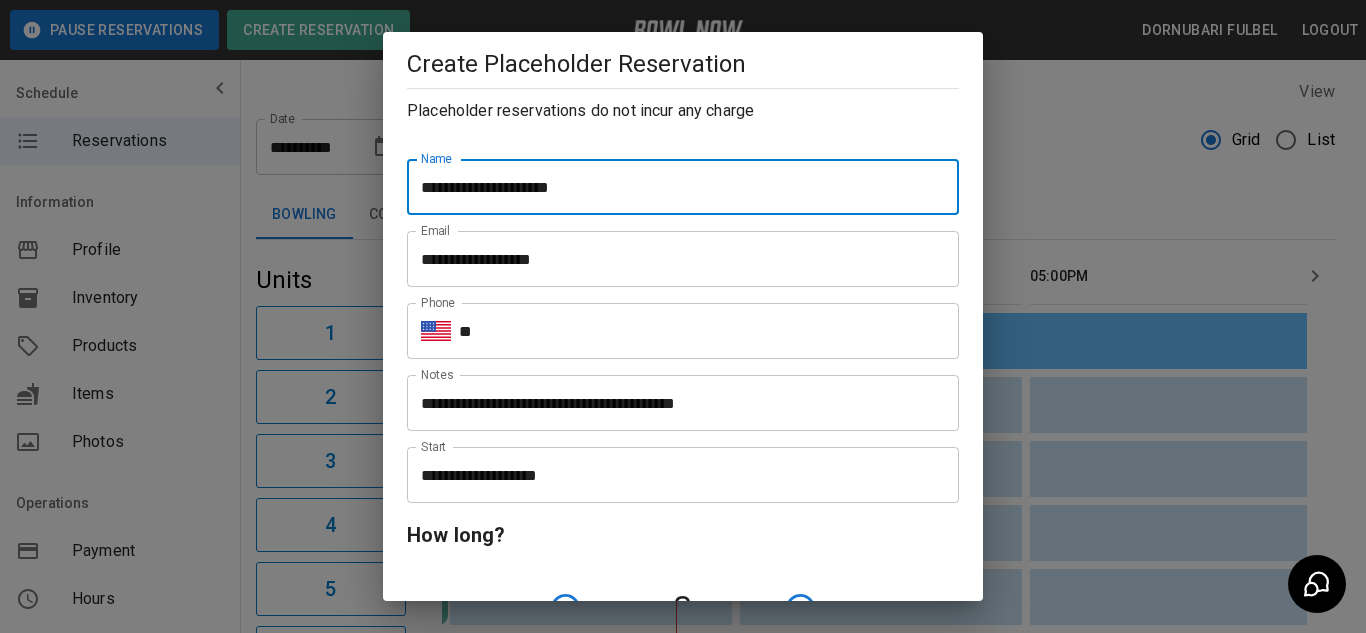 click on "**" at bounding box center (709, 331) 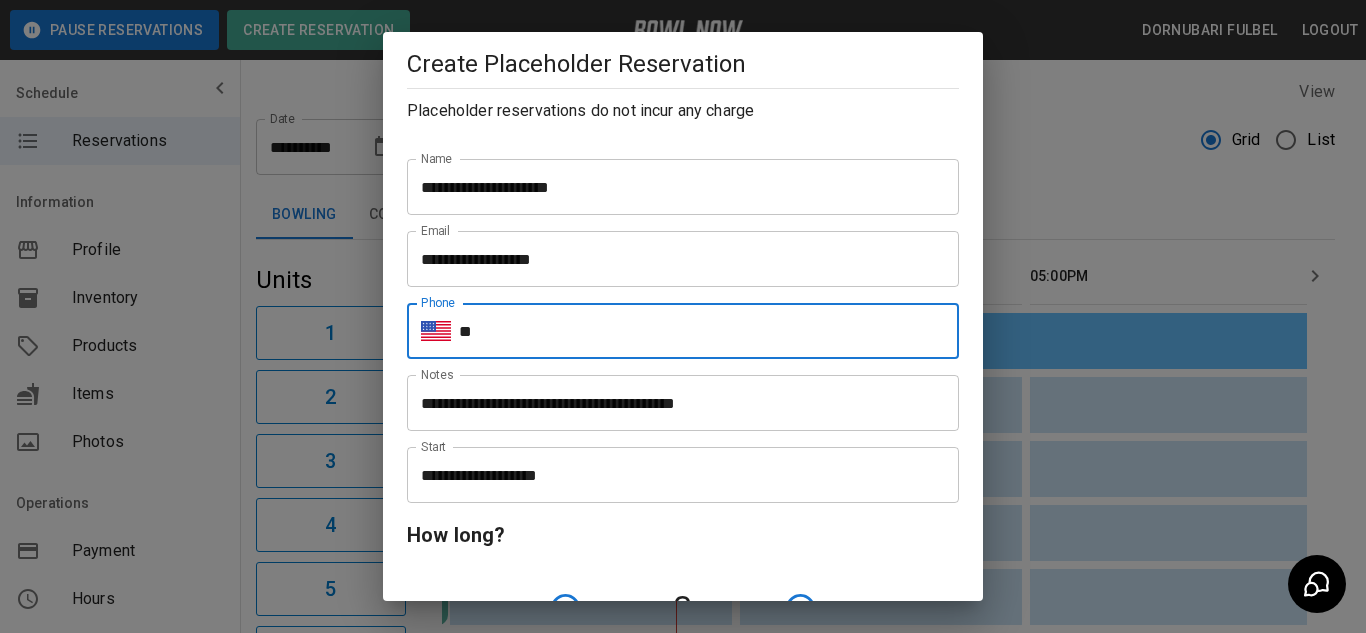 paste on "**********" 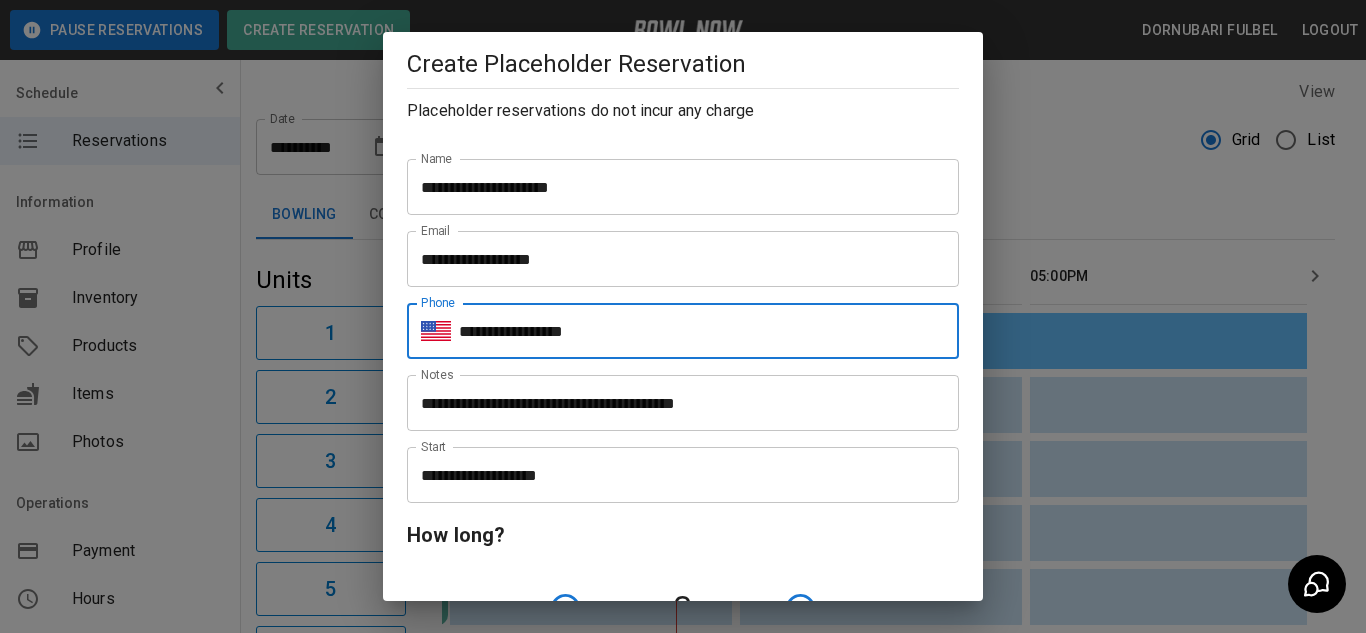 type on "**********" 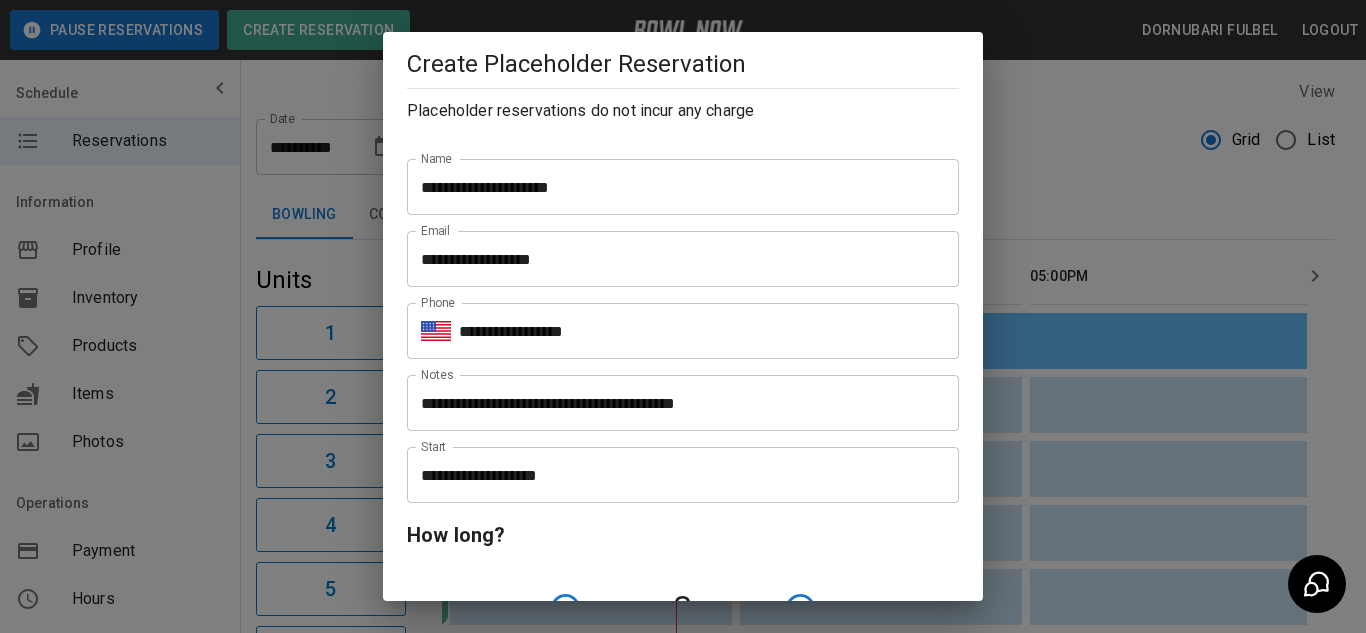 click on "How long?" at bounding box center (683, 535) 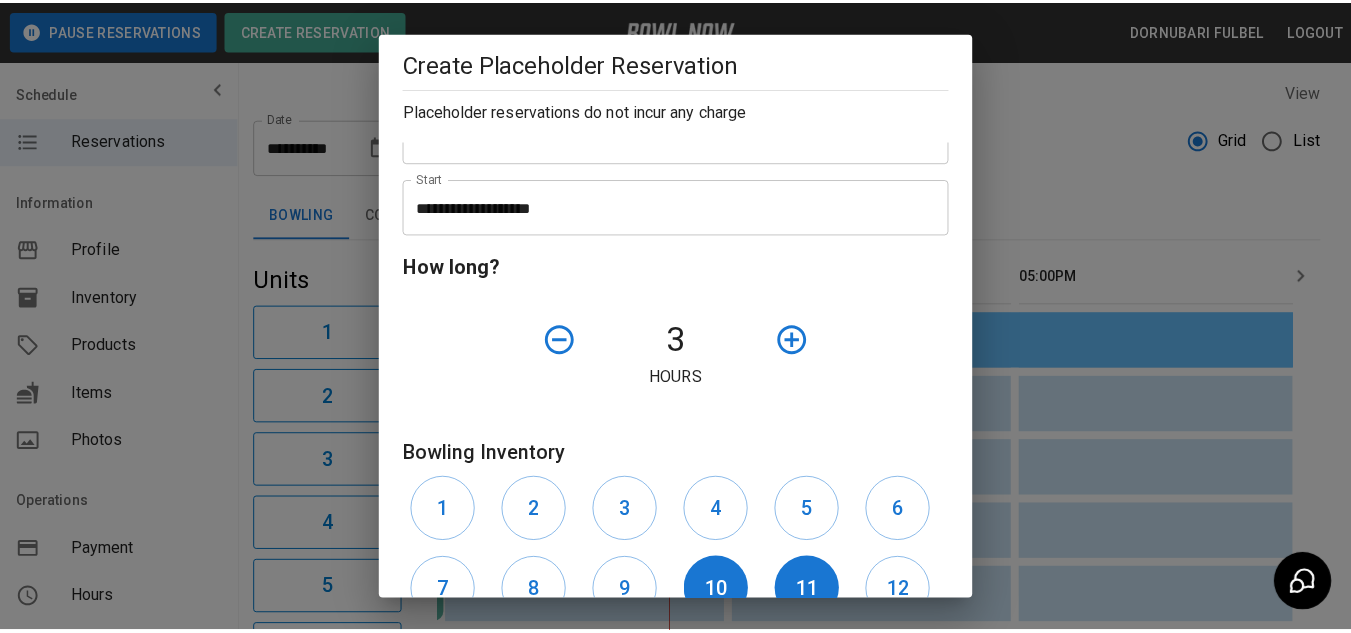 scroll, scrollTop: 579, scrollLeft: 0, axis: vertical 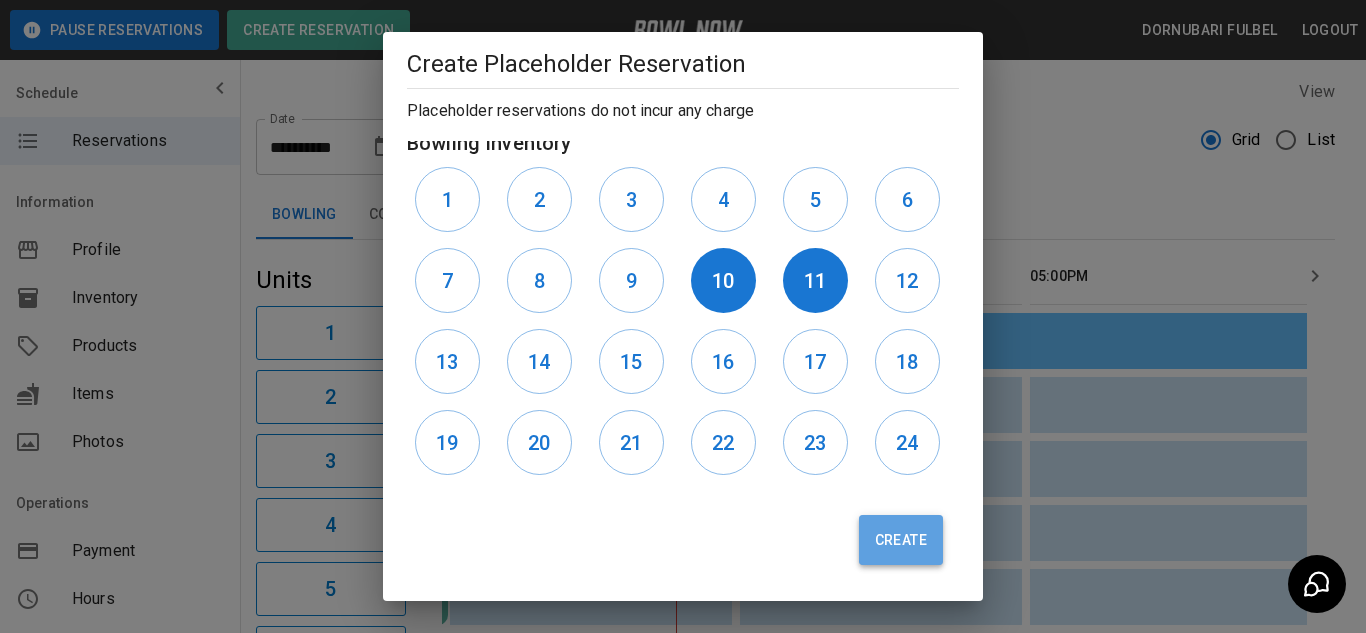click on "Create" at bounding box center [901, 540] 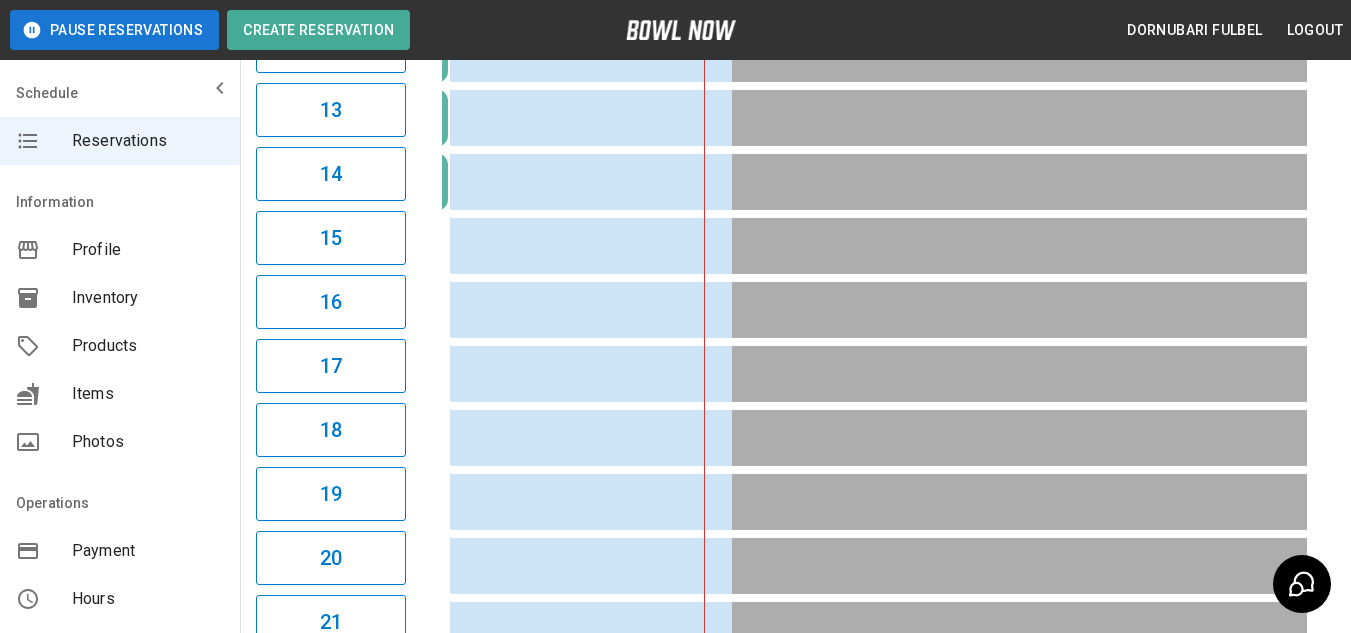 scroll, scrollTop: 1118, scrollLeft: 0, axis: vertical 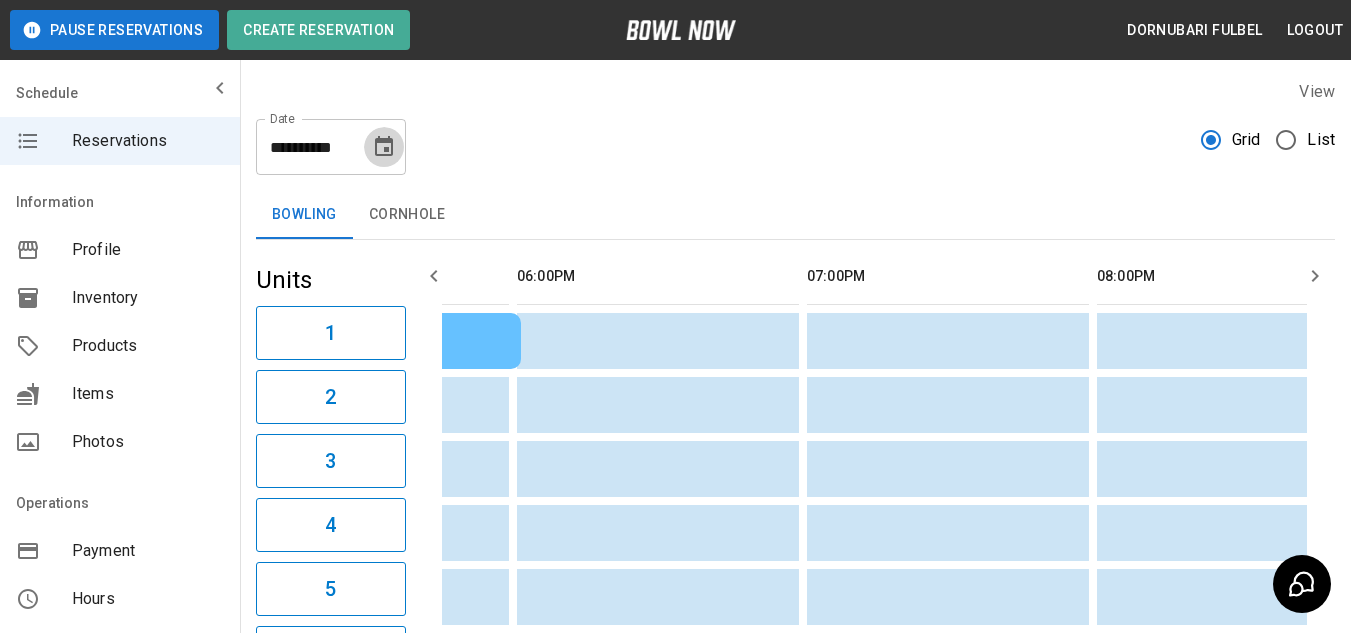 click 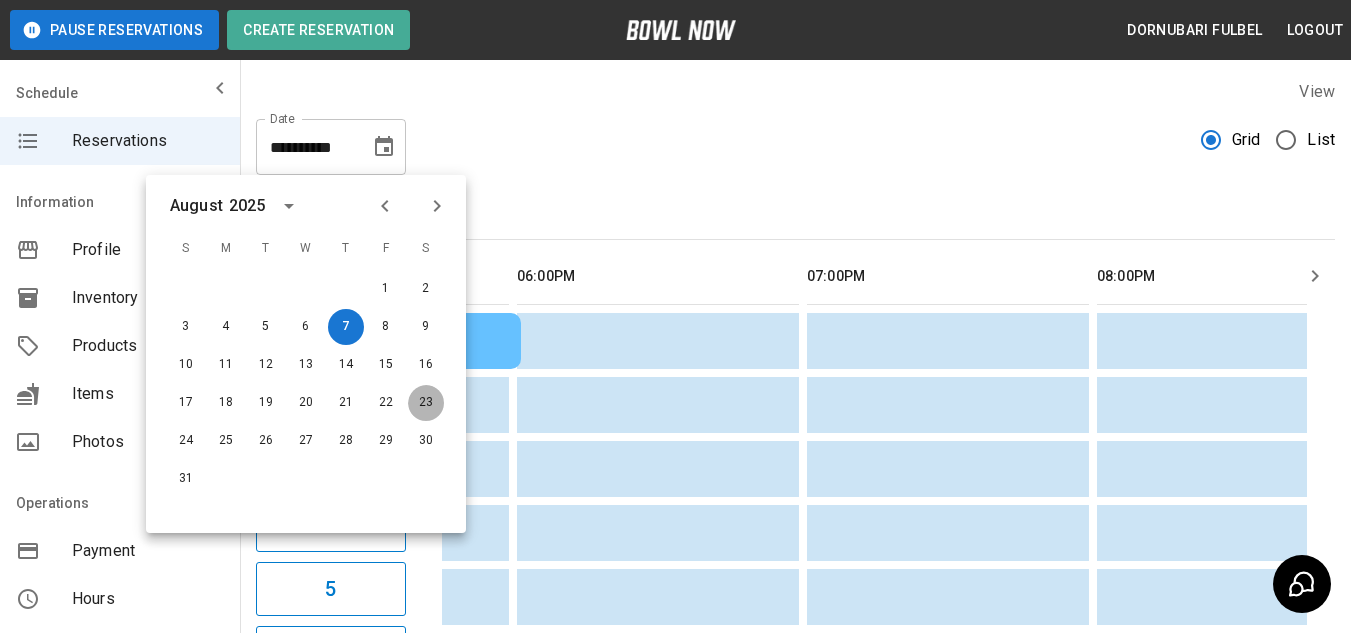 click on "23" at bounding box center [426, 403] 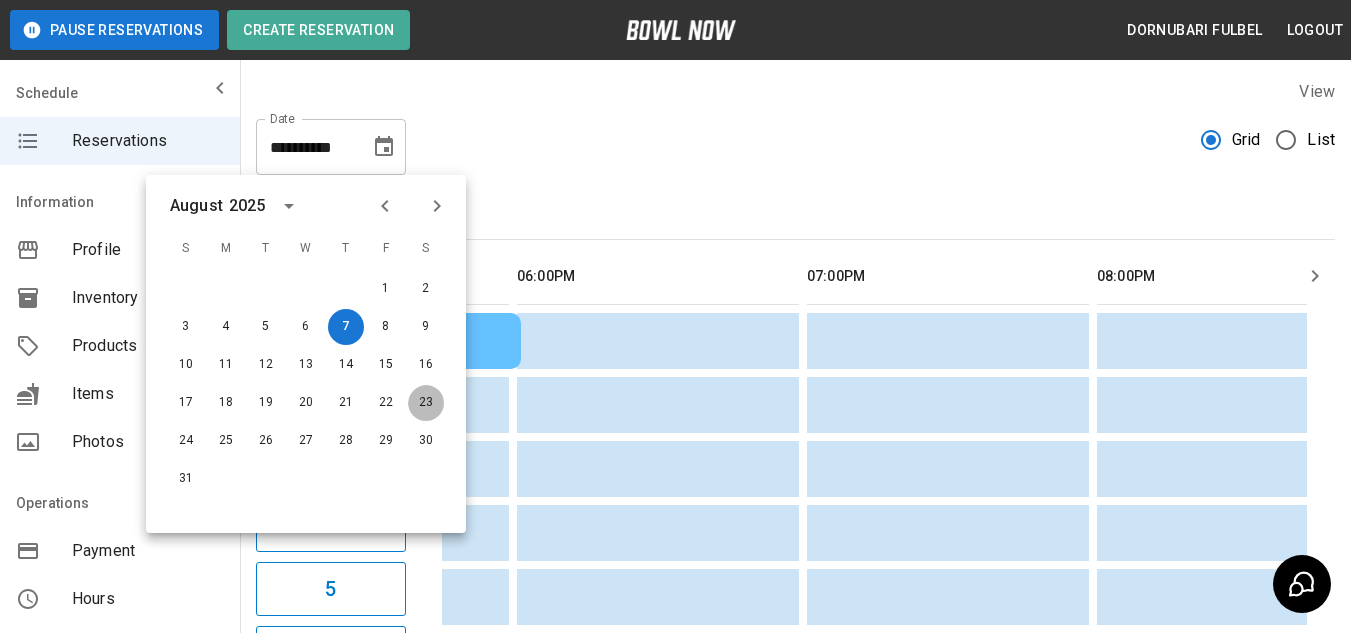 type on "**********" 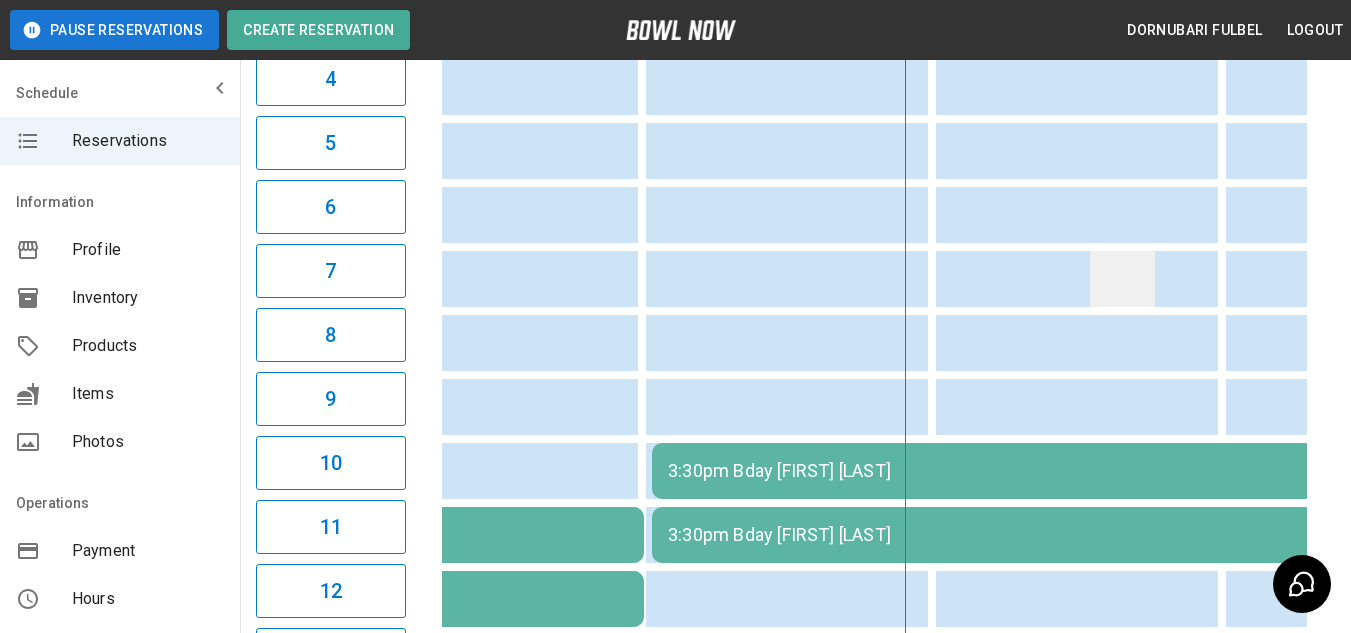 scroll, scrollTop: 0, scrollLeft: 0, axis: both 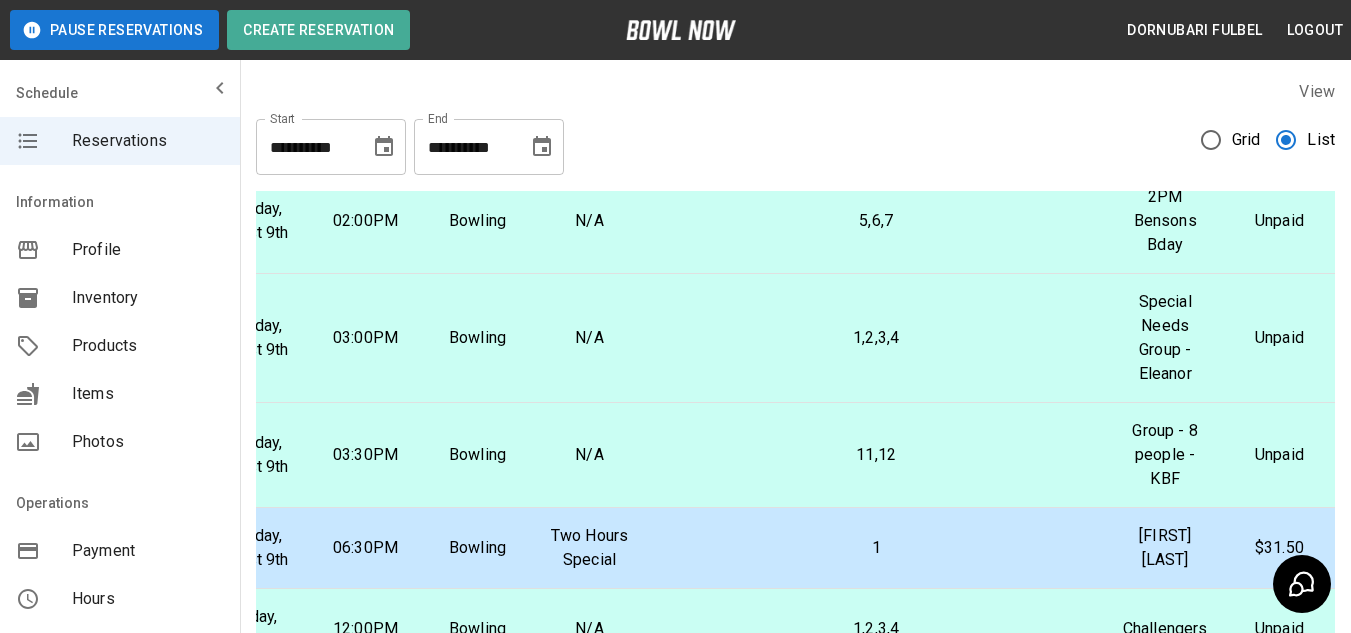 click on "11,12" at bounding box center (876, 455) 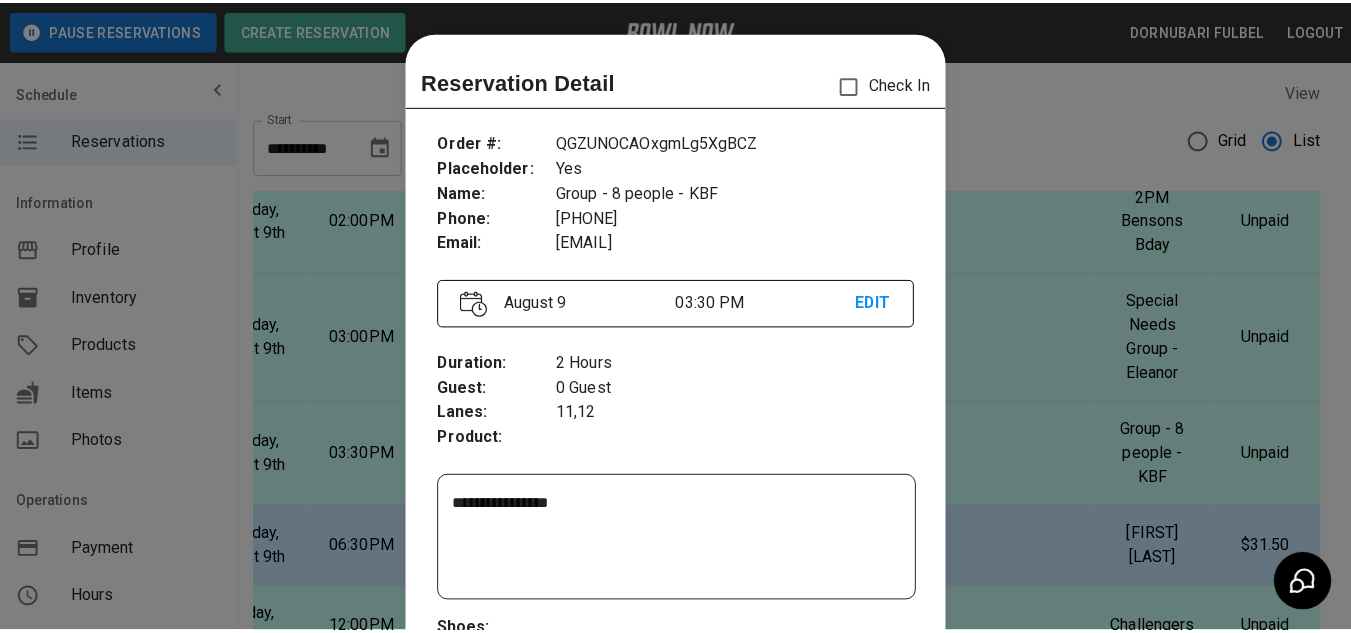 scroll, scrollTop: 32, scrollLeft: 0, axis: vertical 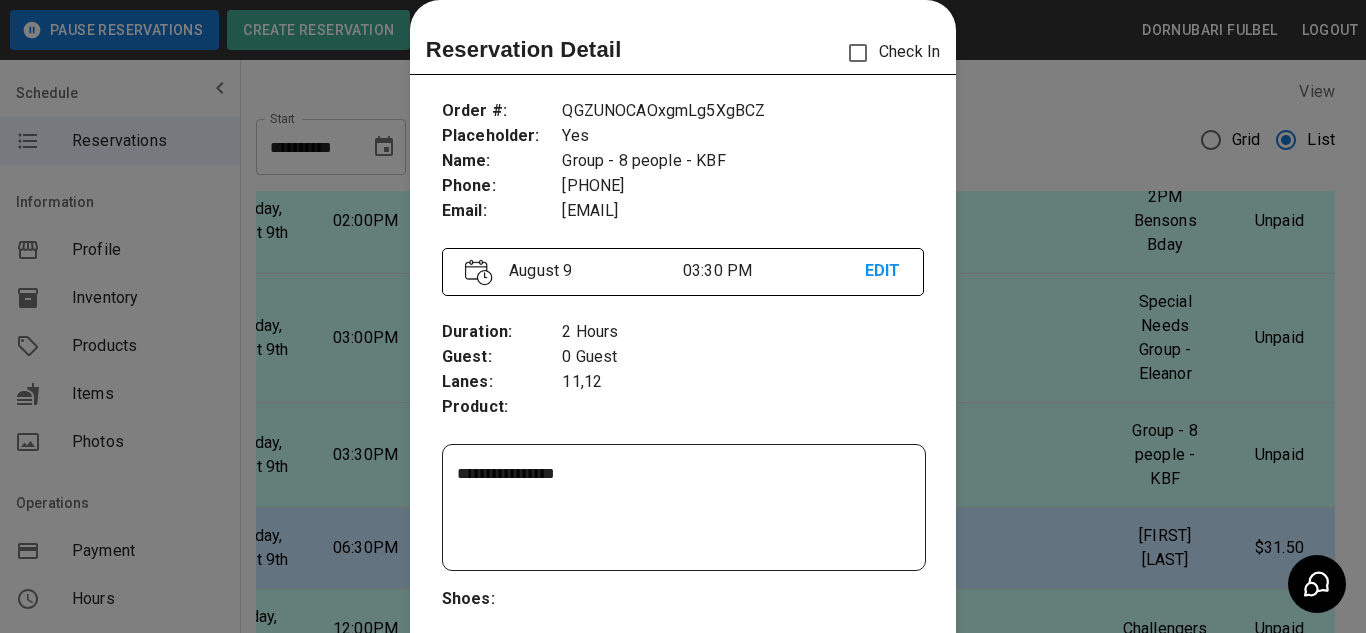 click at bounding box center [683, 316] 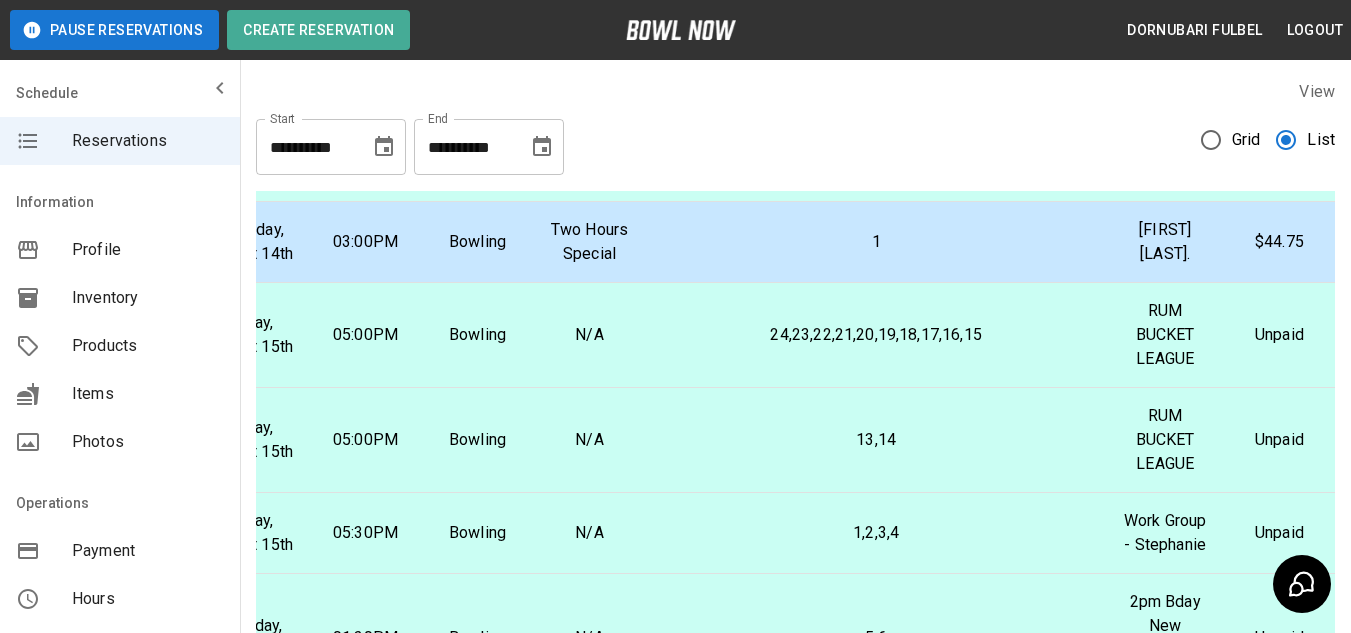 scroll, scrollTop: 2005, scrollLeft: 181, axis: both 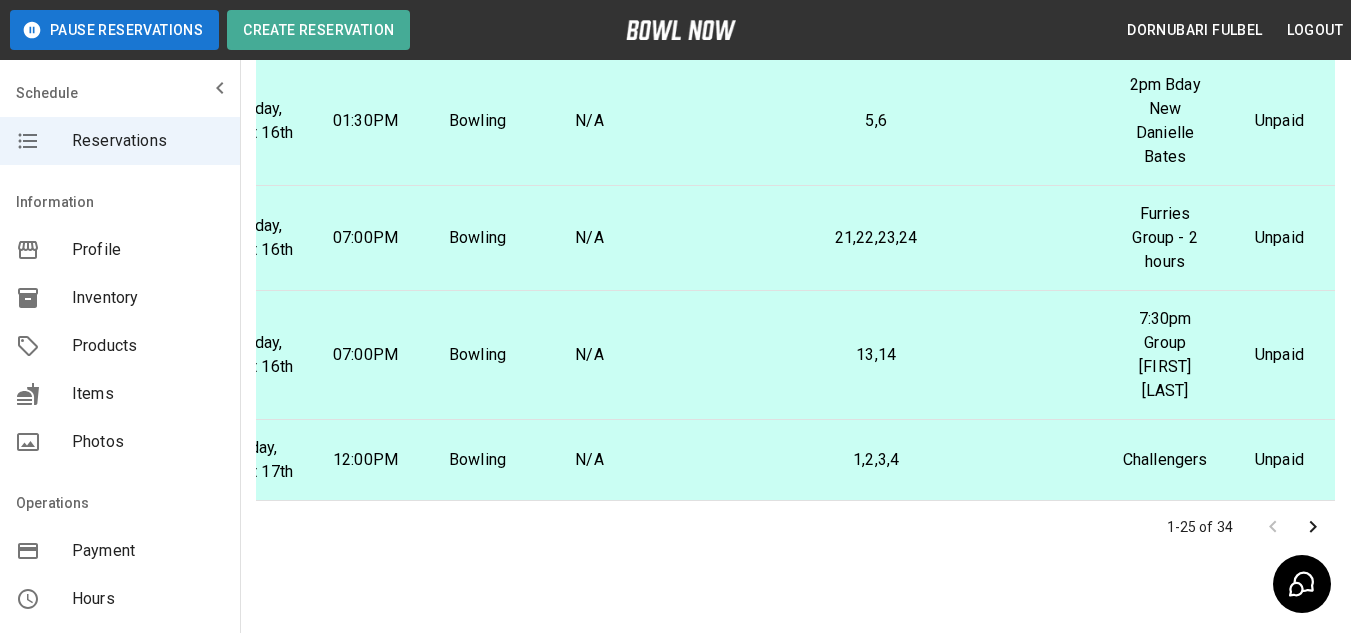 click on "13,14" at bounding box center (876, 355) 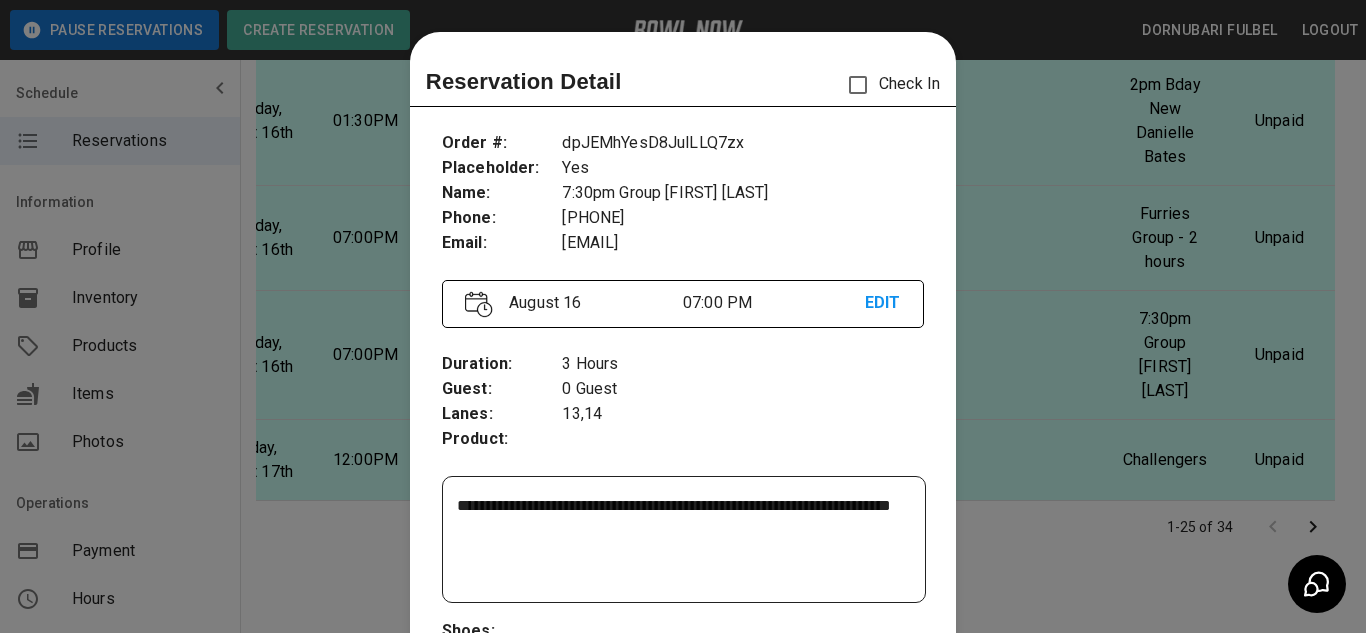 scroll, scrollTop: 32, scrollLeft: 0, axis: vertical 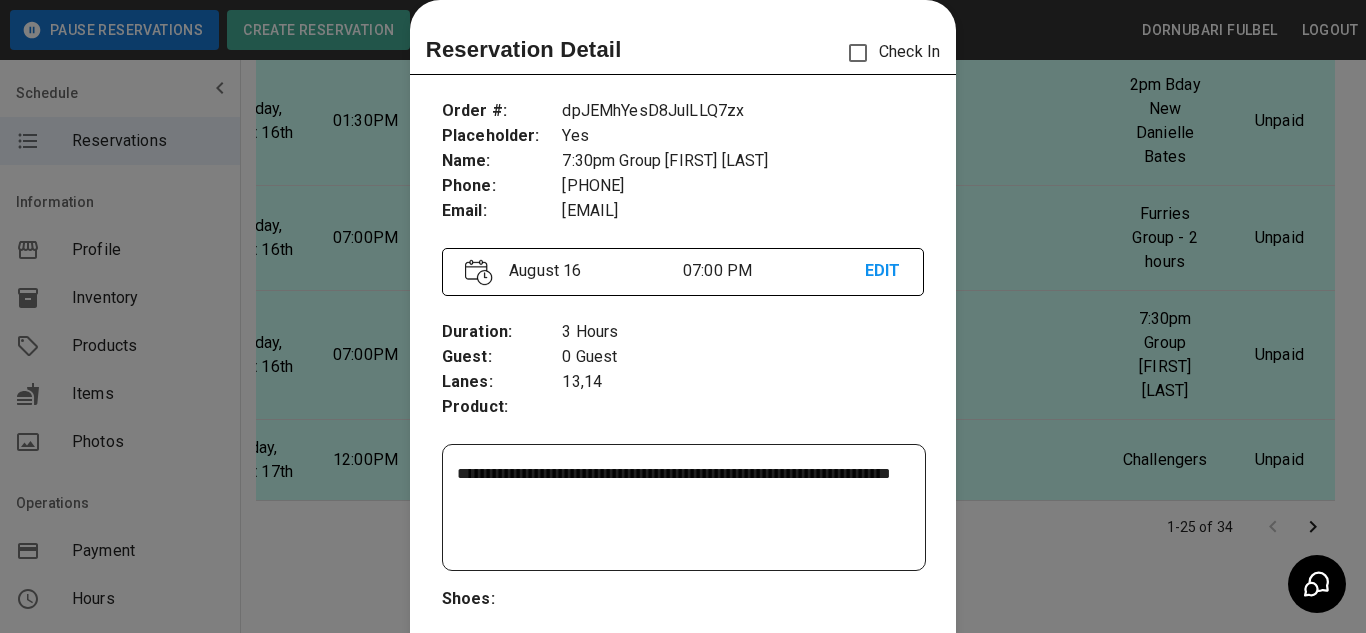 click on "**********" at bounding box center [681, 508] 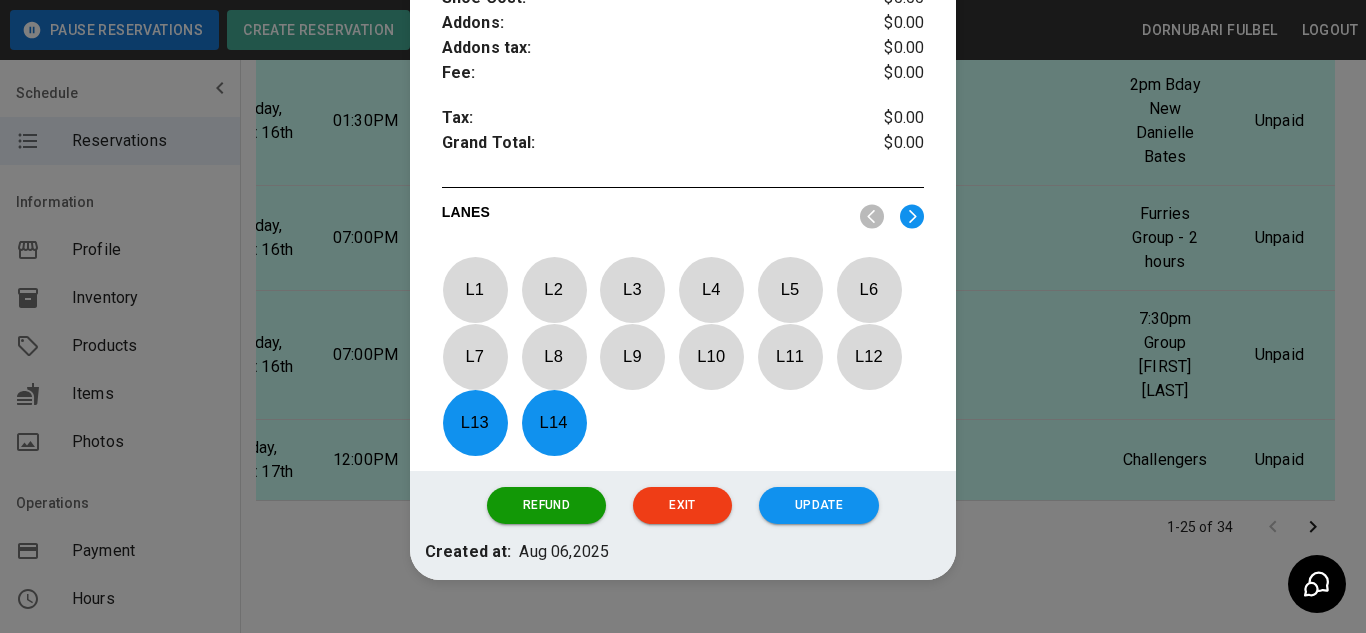 scroll, scrollTop: 829, scrollLeft: 0, axis: vertical 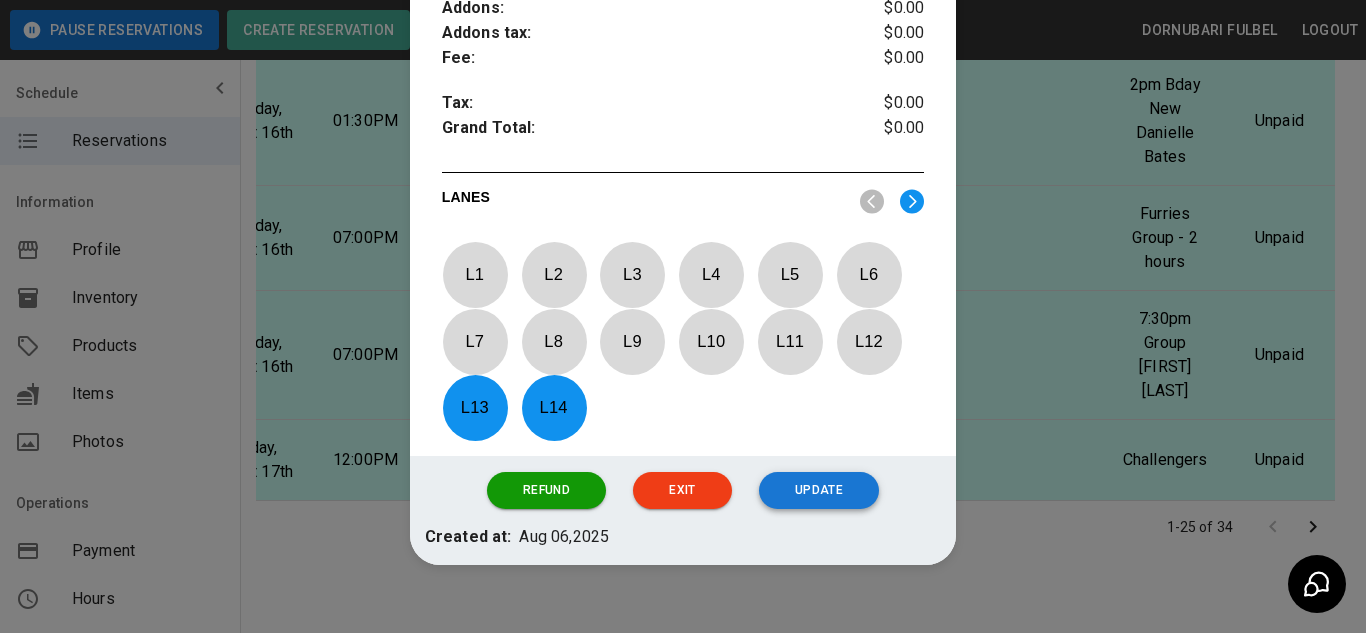 type on "**********" 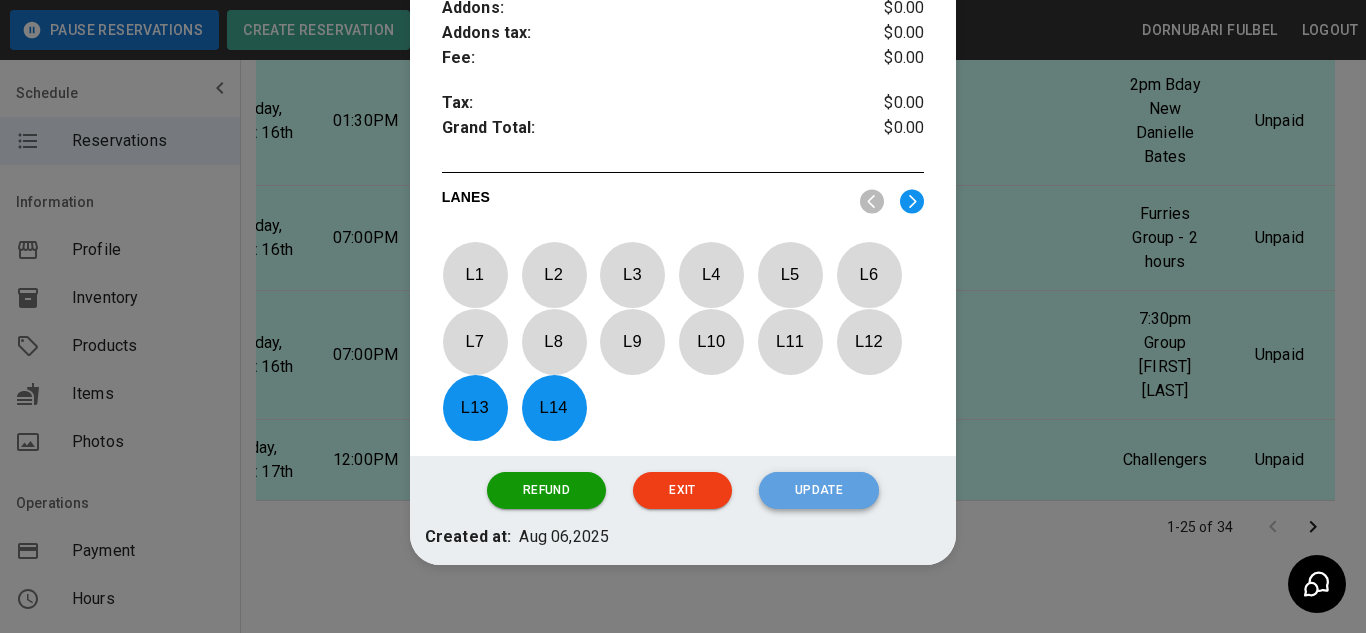 click on "Update" at bounding box center [819, 490] 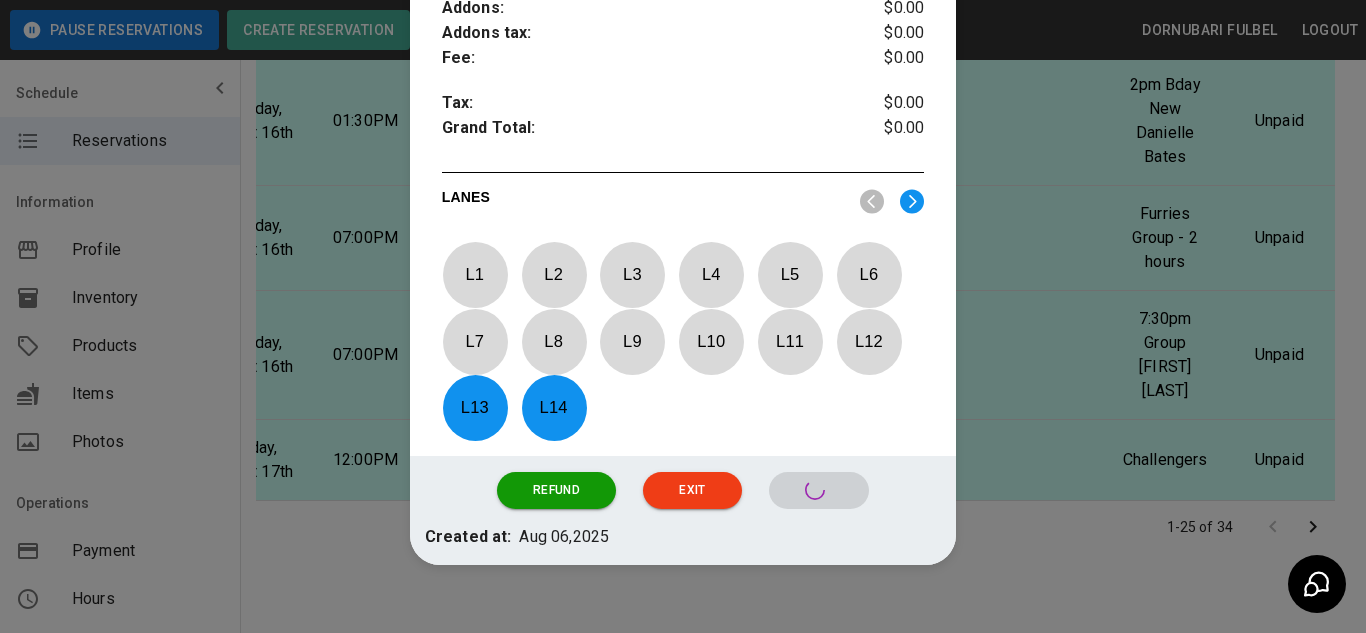scroll, scrollTop: 761, scrollLeft: 0, axis: vertical 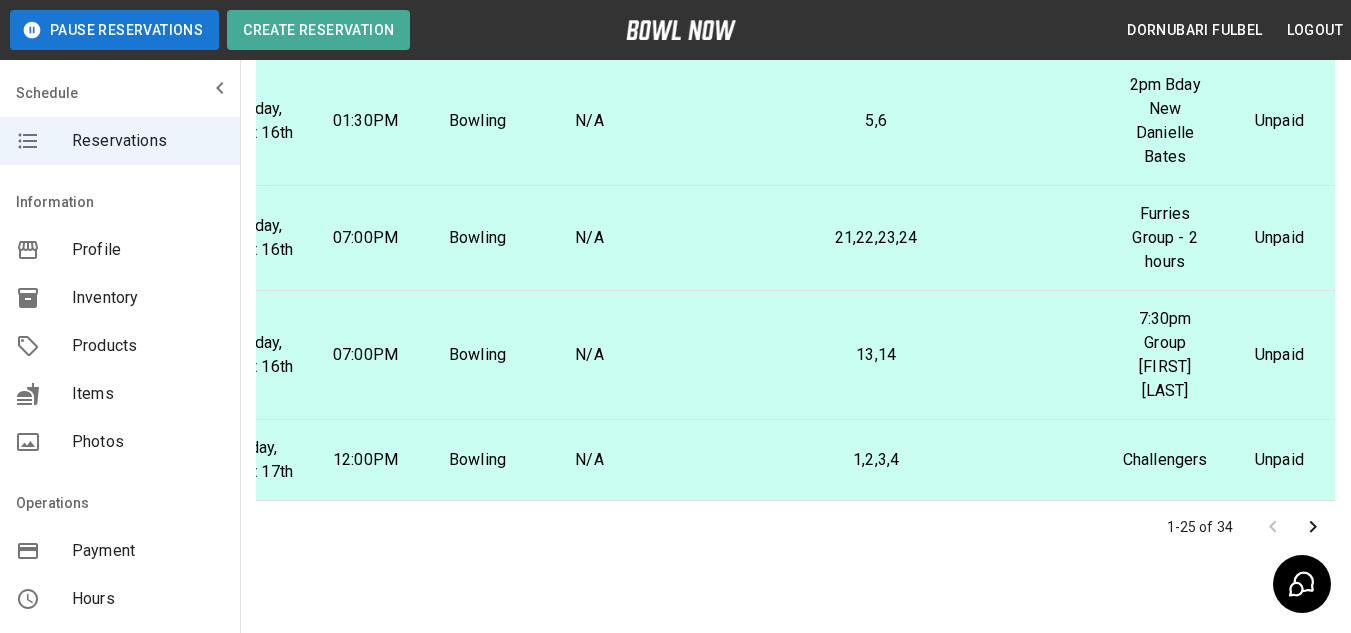 click on "N/A" at bounding box center [590, 460] 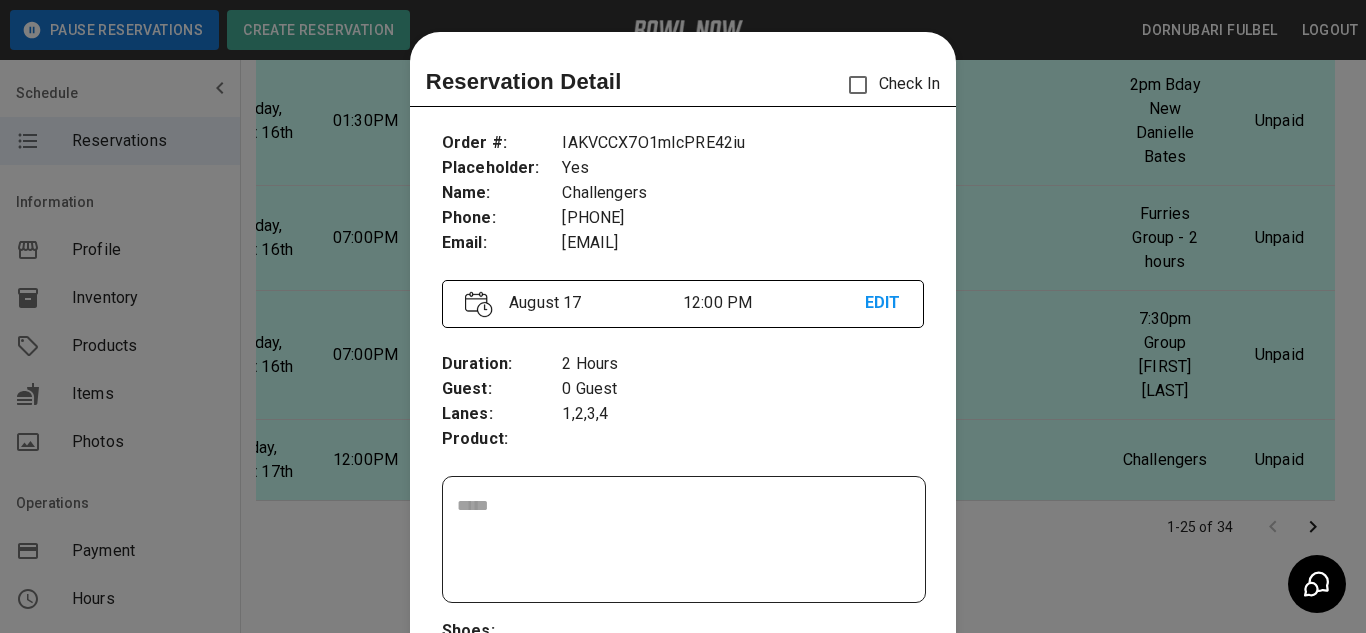 scroll, scrollTop: 32, scrollLeft: 0, axis: vertical 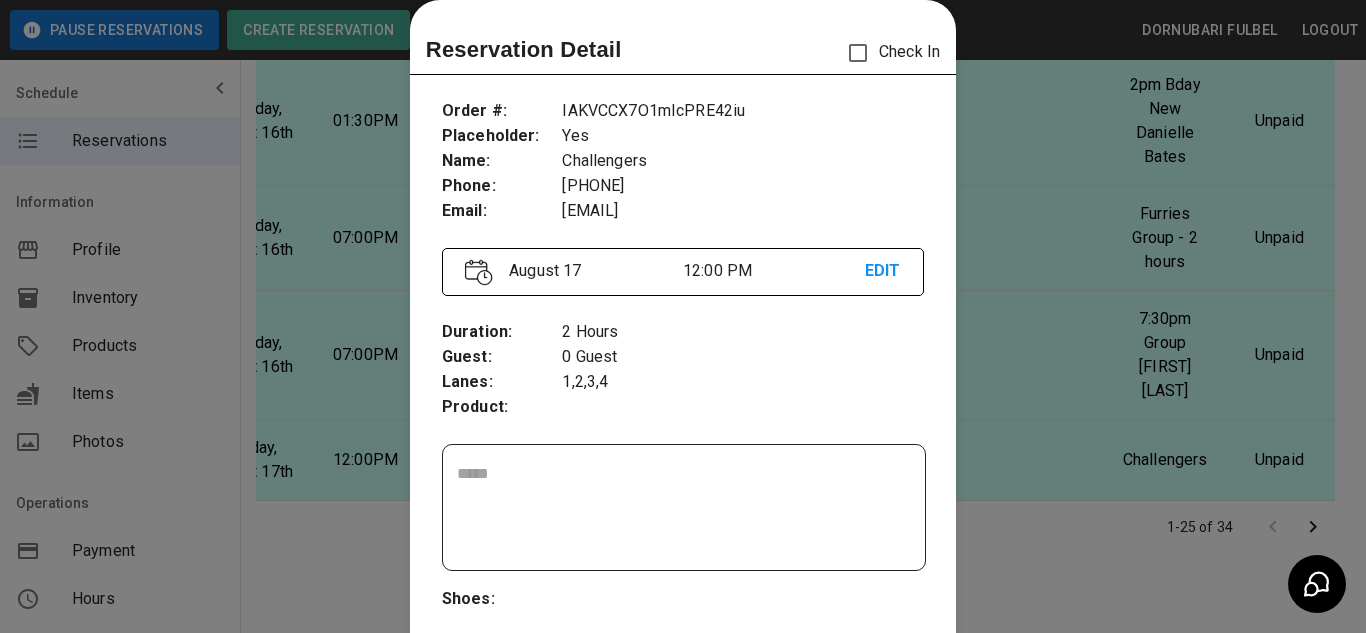 click at bounding box center [683, 316] 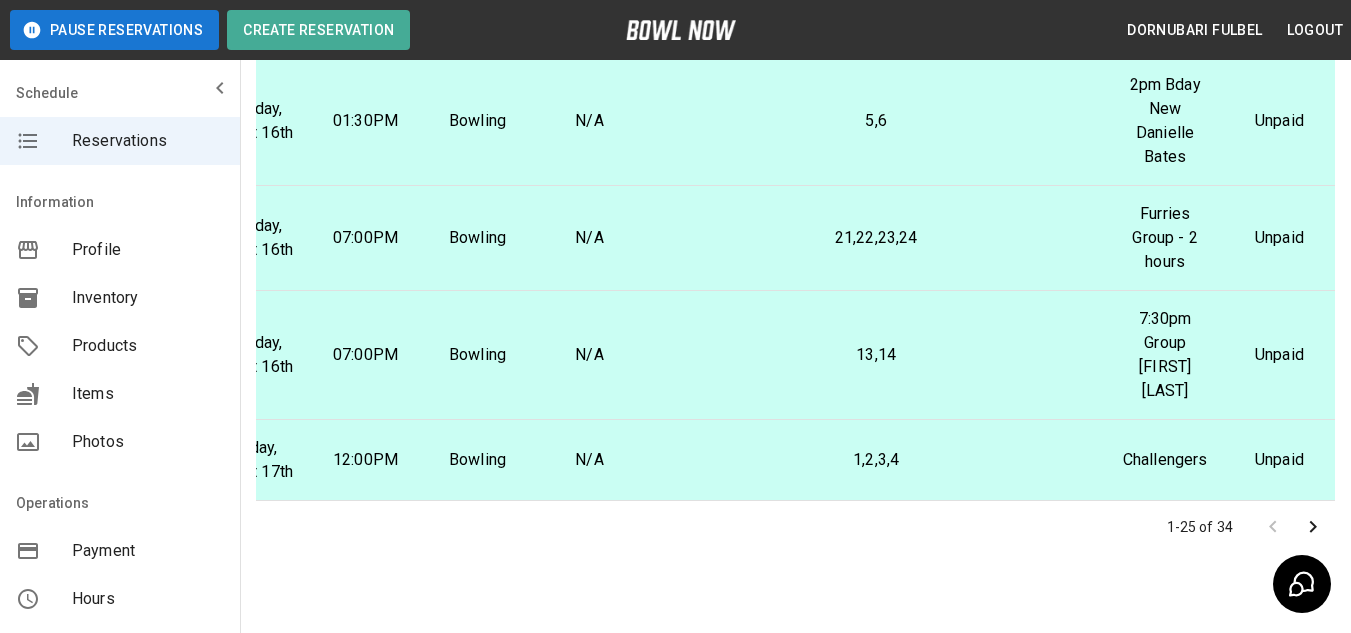 click on "13,14" at bounding box center [876, 355] 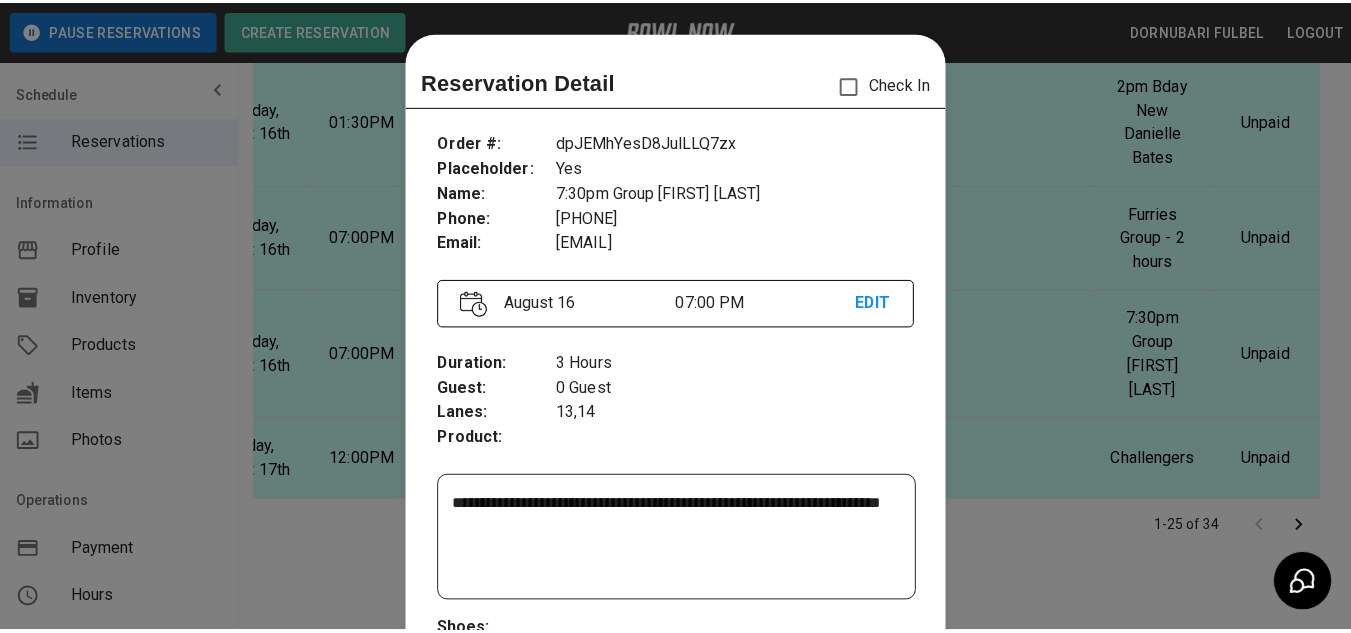 scroll, scrollTop: 32, scrollLeft: 0, axis: vertical 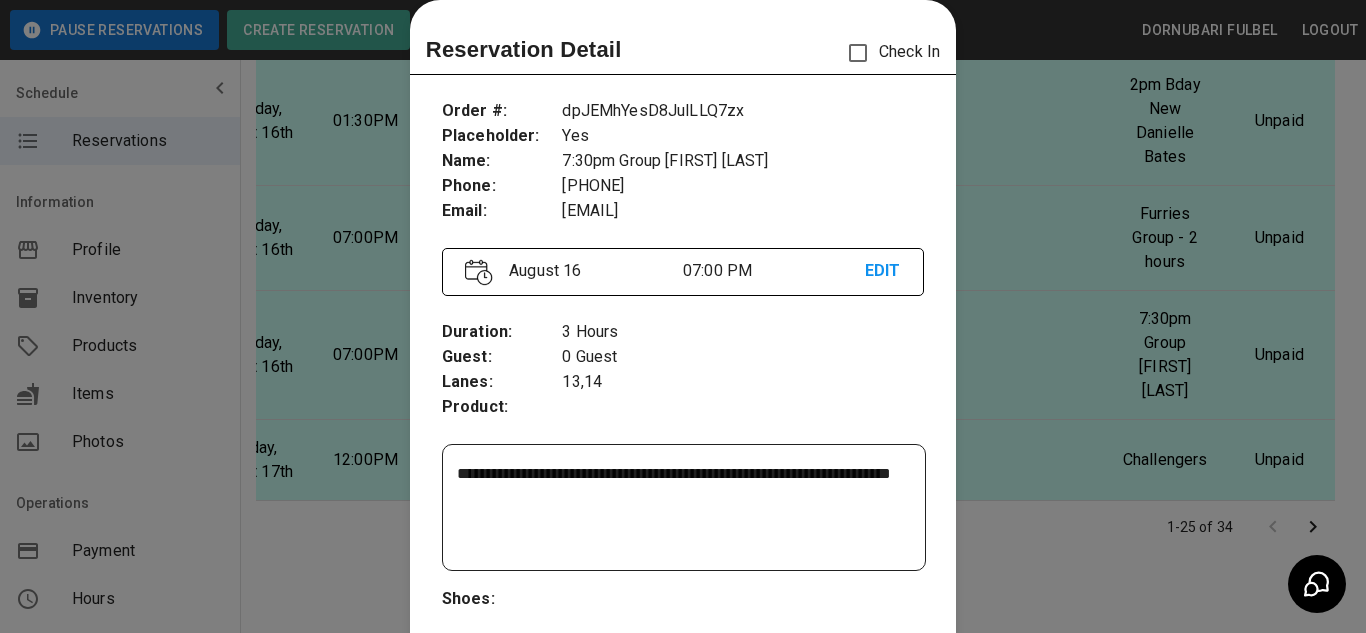 click at bounding box center (683, 316) 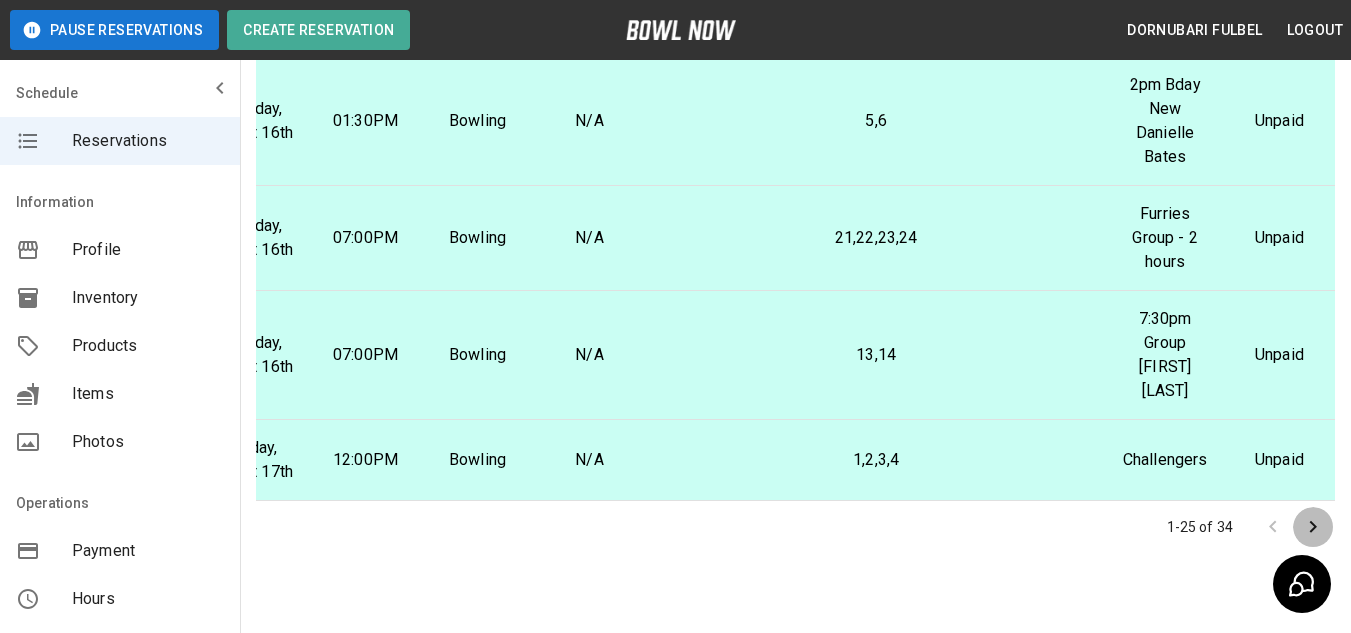 click 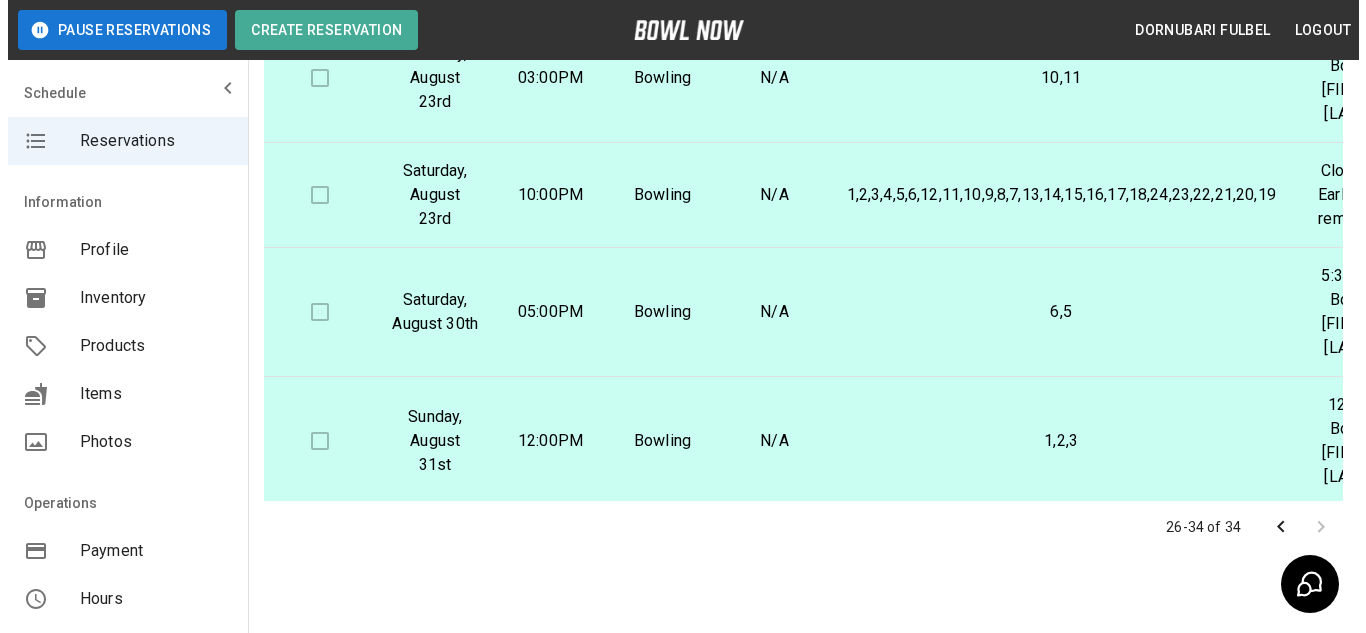 scroll, scrollTop: 248, scrollLeft: 192, axis: both 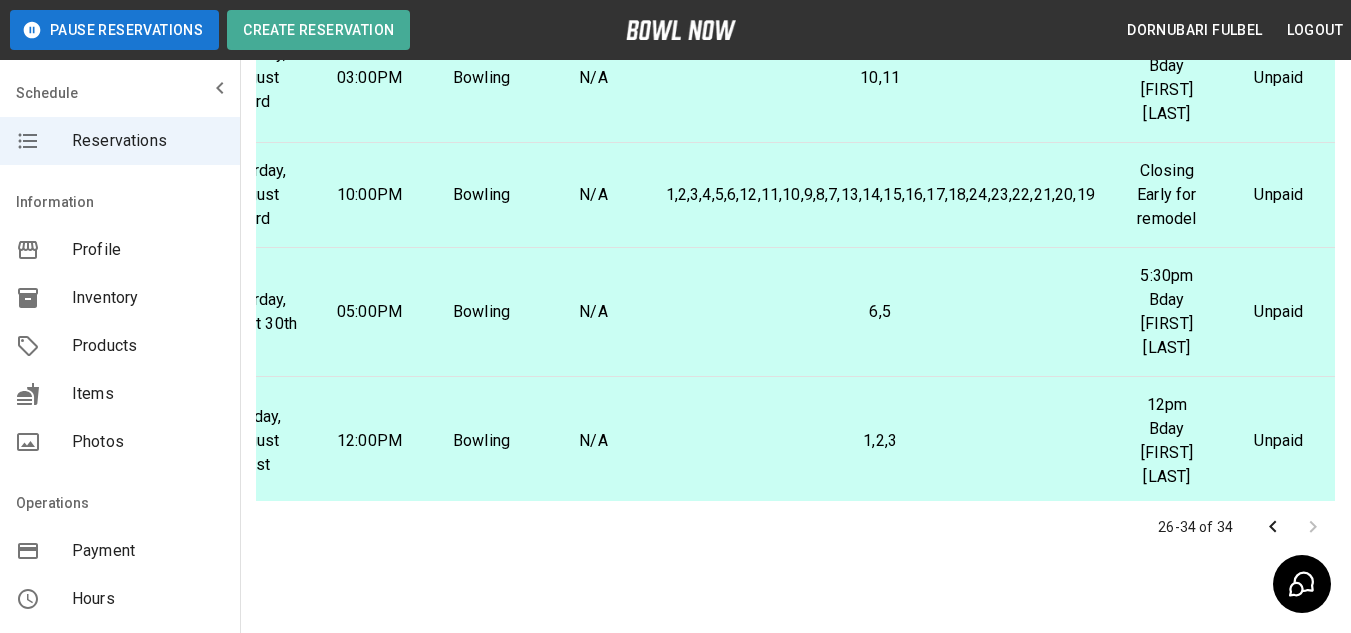 click on "6,5" at bounding box center (880, 312) 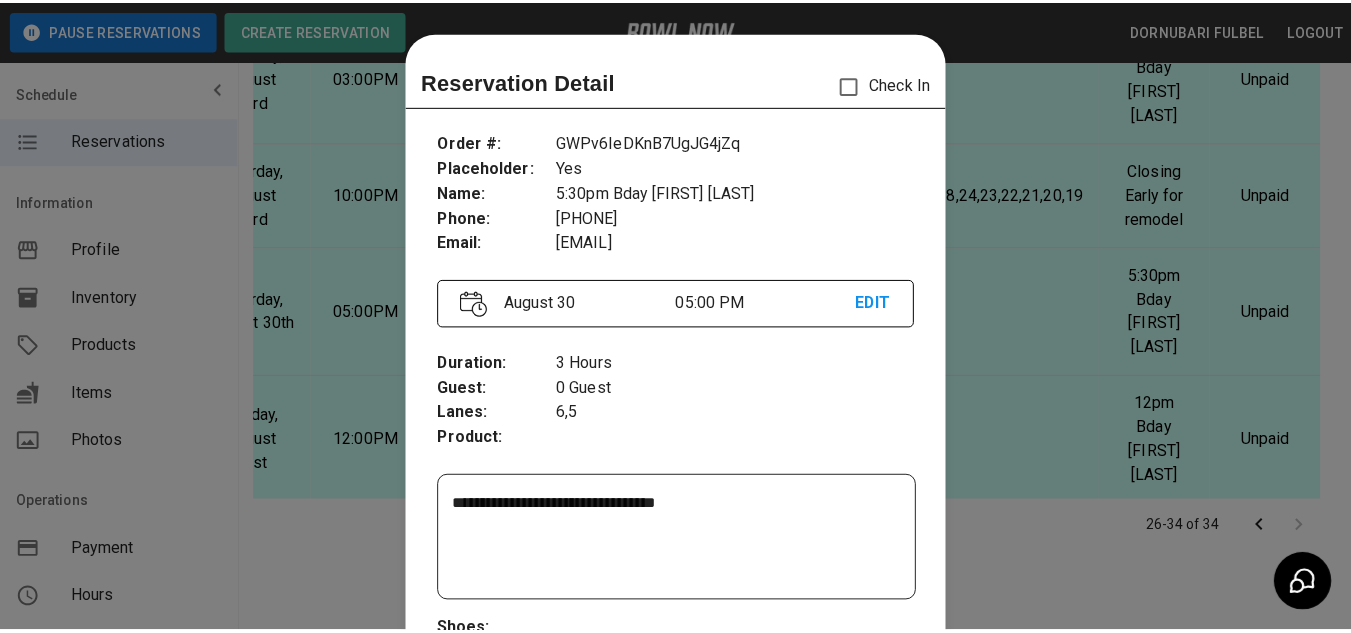 scroll, scrollTop: 32, scrollLeft: 0, axis: vertical 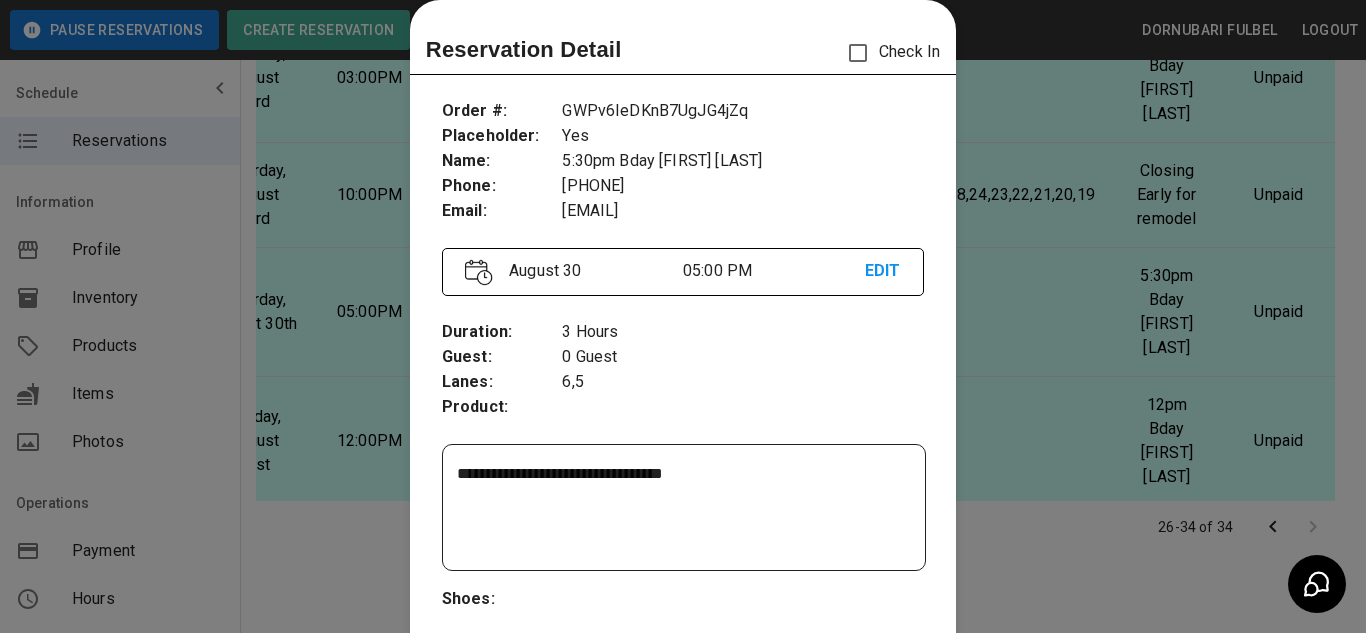 click at bounding box center (683, 316) 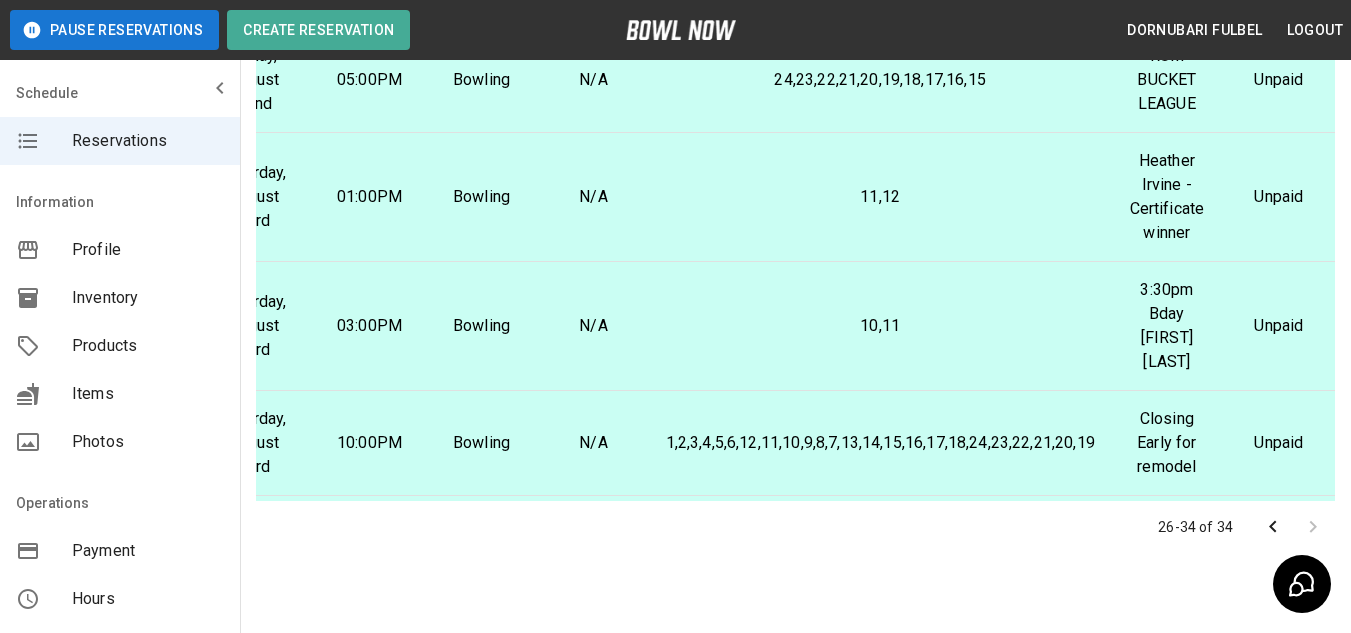 scroll, scrollTop: 0, scrollLeft: 177, axis: horizontal 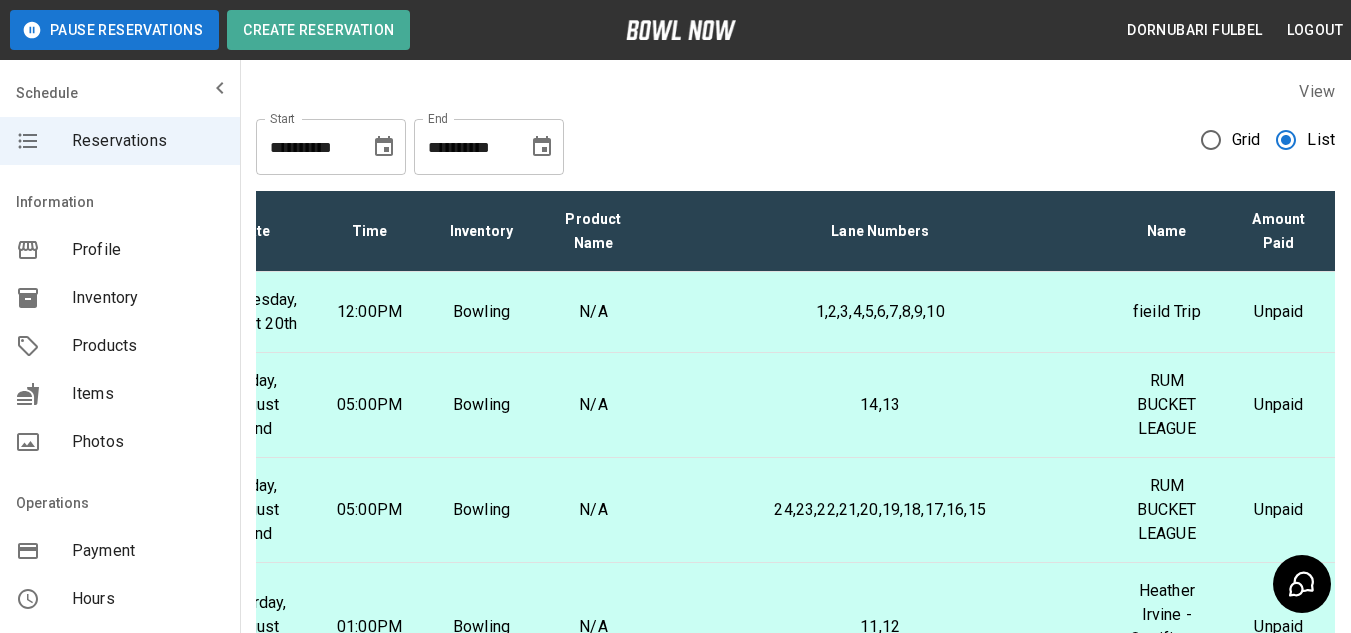 click on "1,2,3,4,5,6,7,8,9,10" at bounding box center (880, 312) 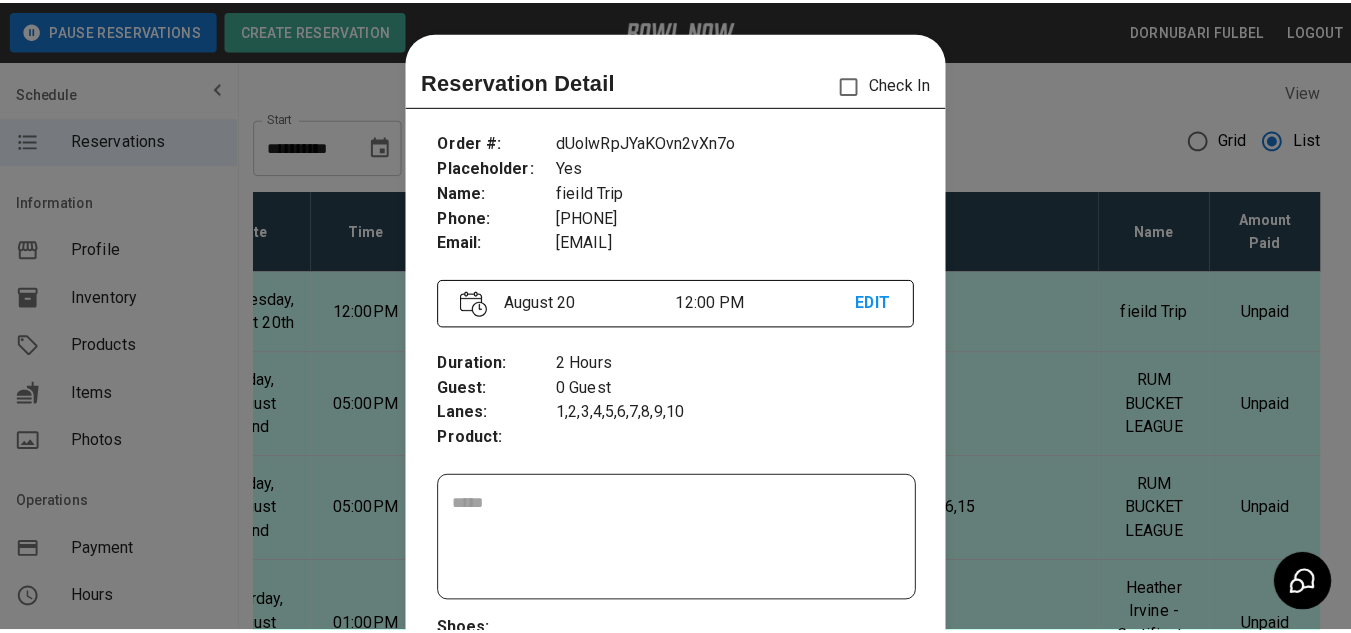 scroll, scrollTop: 32, scrollLeft: 0, axis: vertical 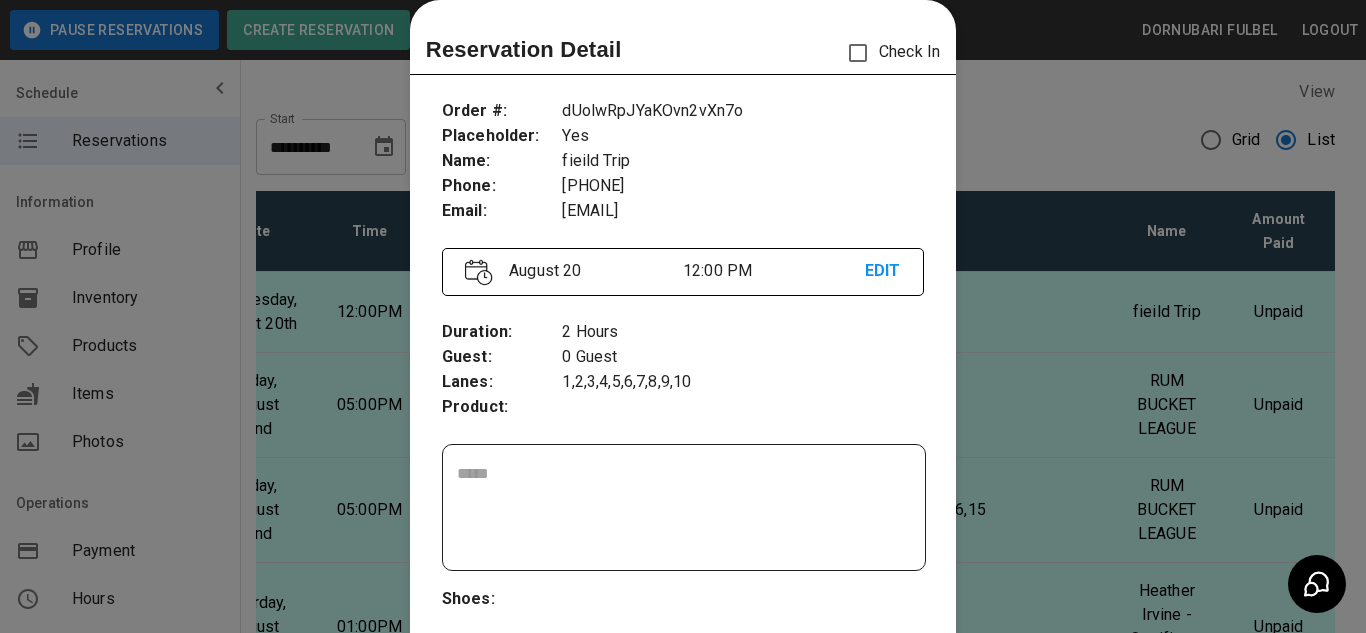click at bounding box center [683, 316] 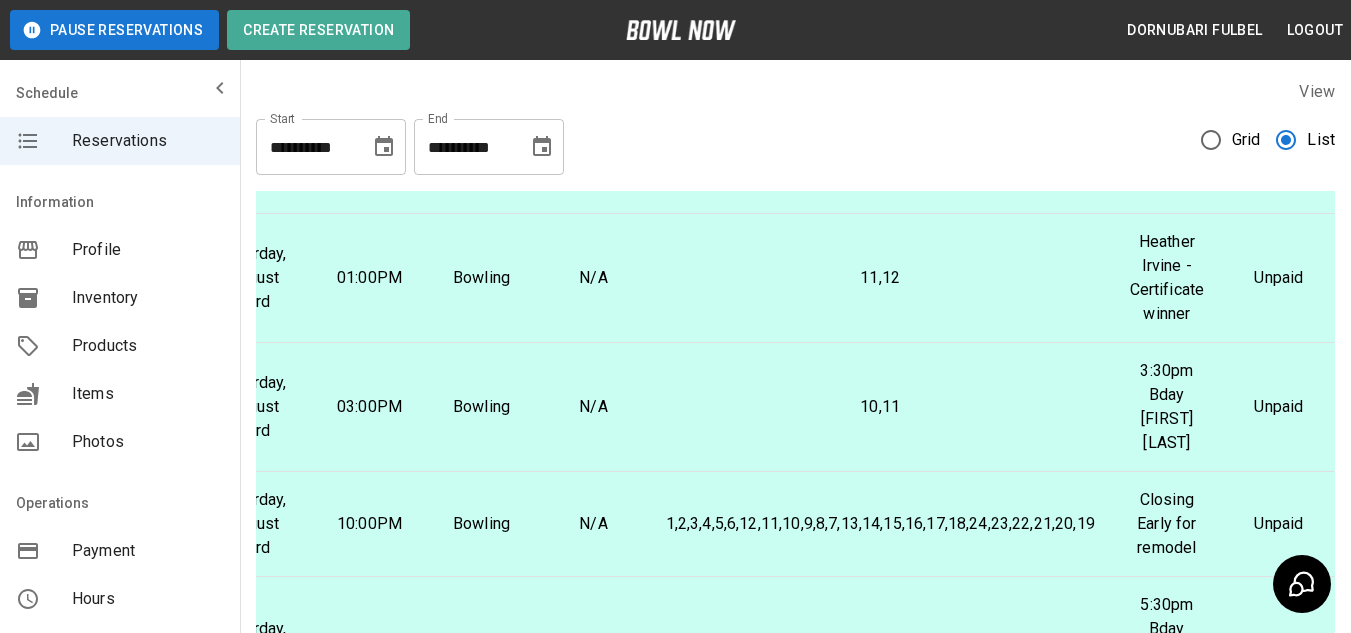 scroll, scrollTop: 349, scrollLeft: 192, axis: both 